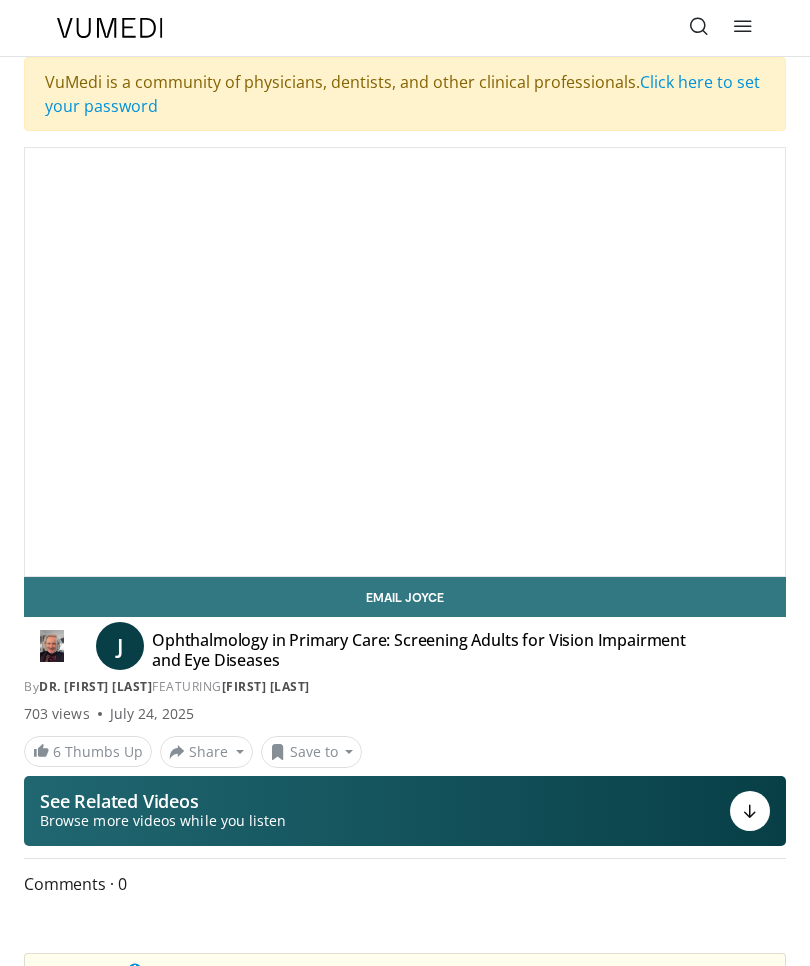 scroll, scrollTop: 0, scrollLeft: 0, axis: both 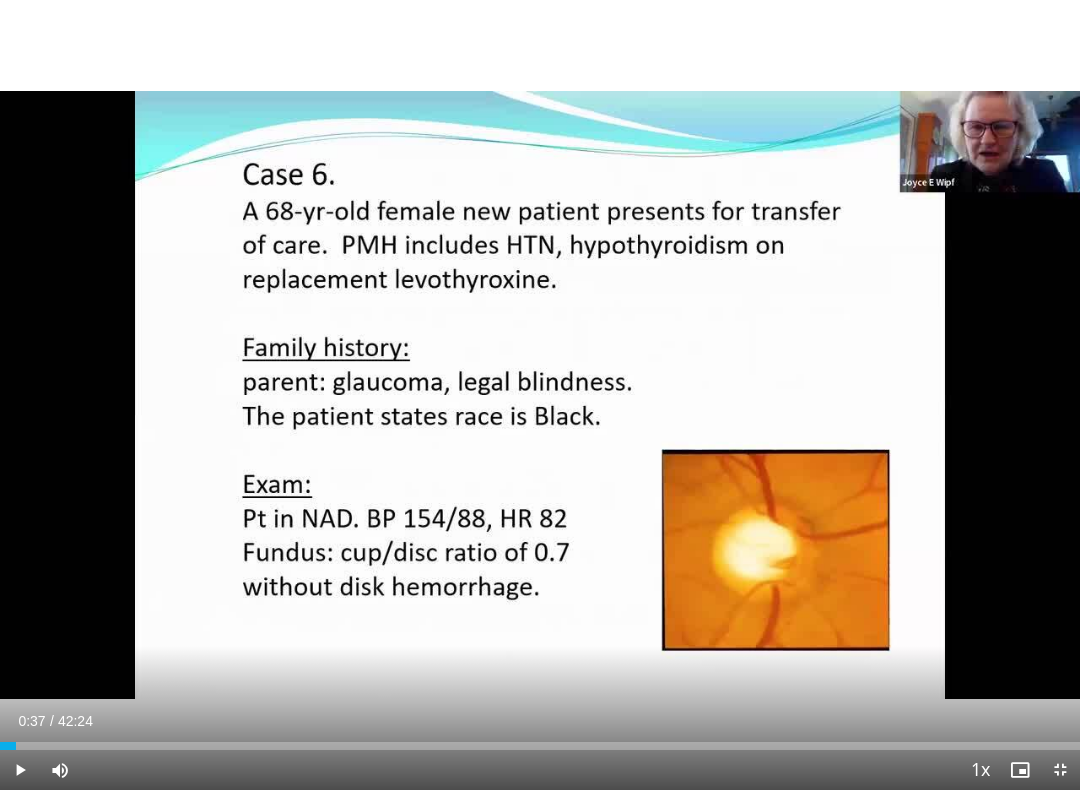click on "10 seconds
Tap to unmute" at bounding box center [540, 395] 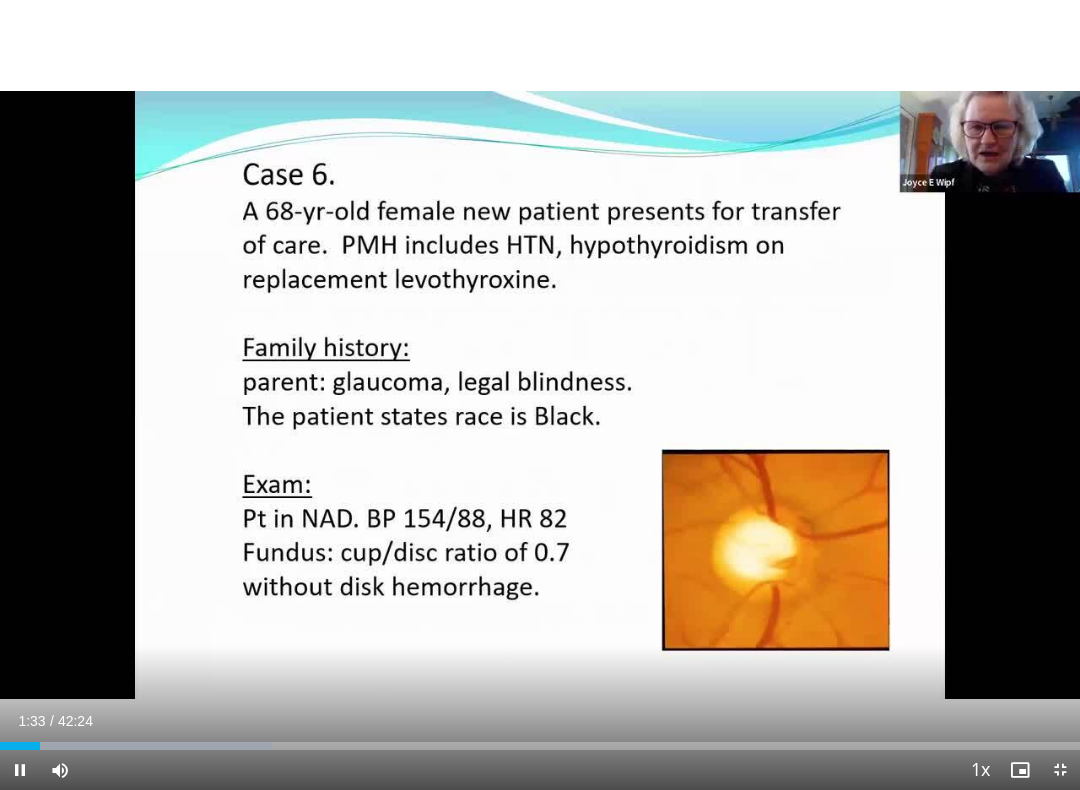 click on "10 seconds
Tap to unmute" at bounding box center [540, 395] 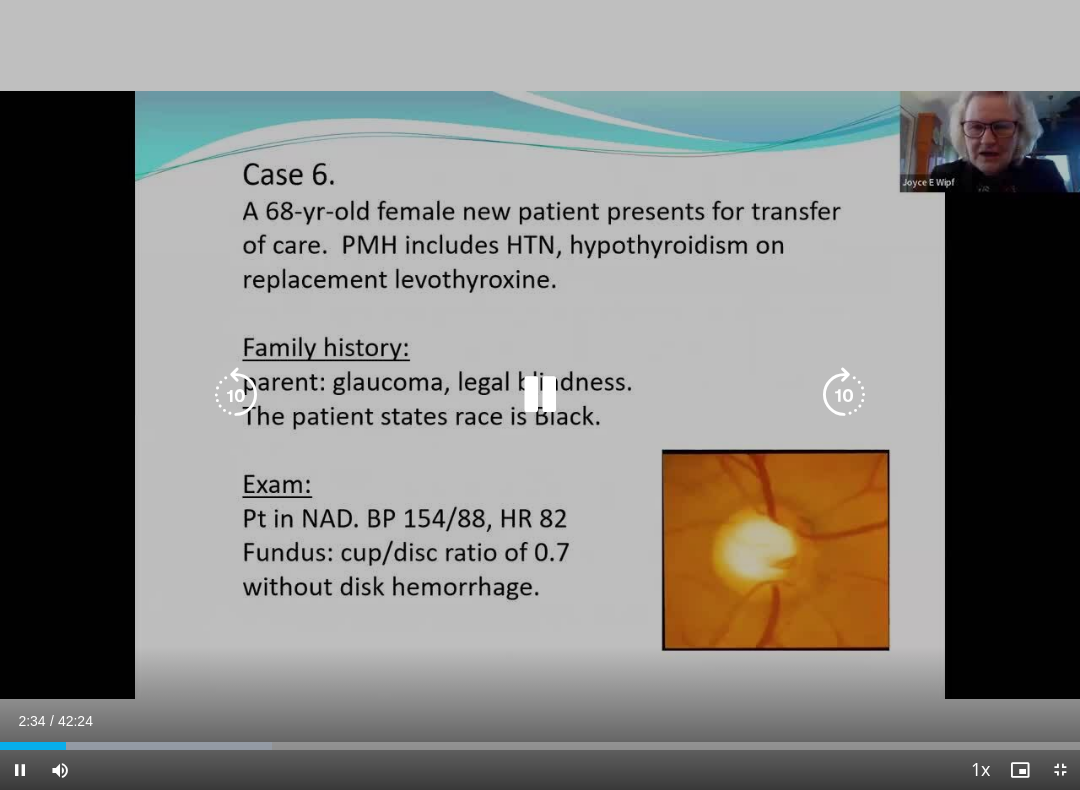 click at bounding box center [844, 395] 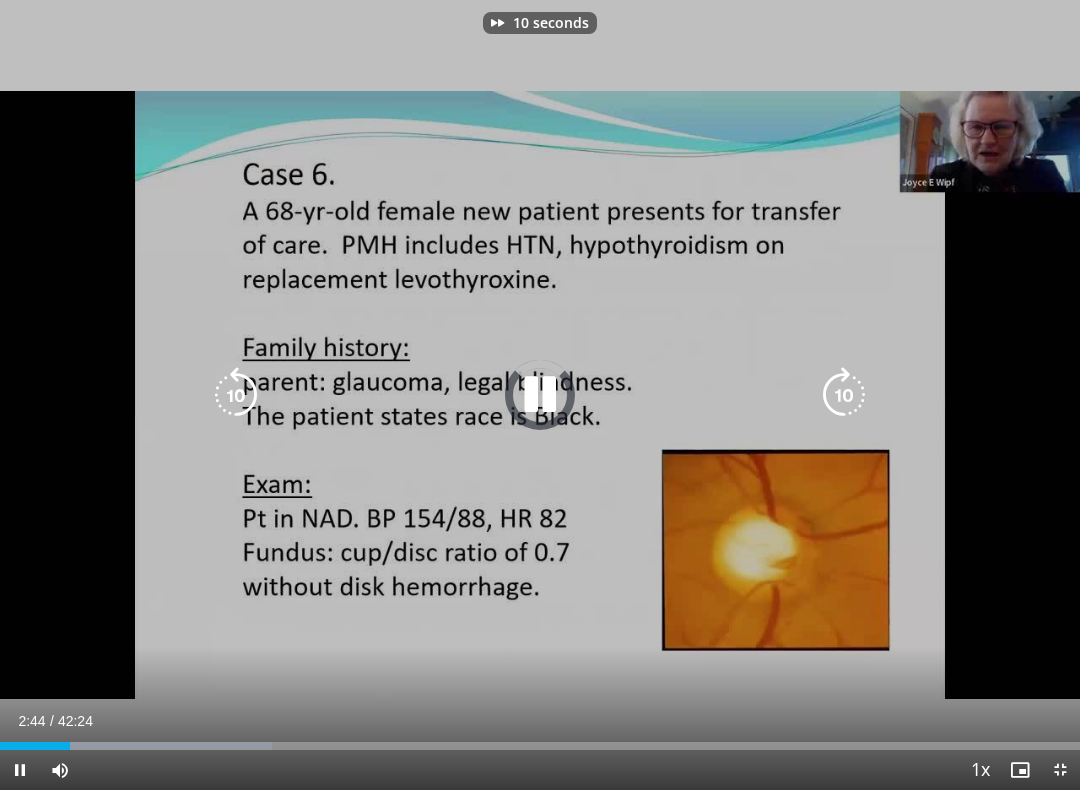 click at bounding box center (844, 395) 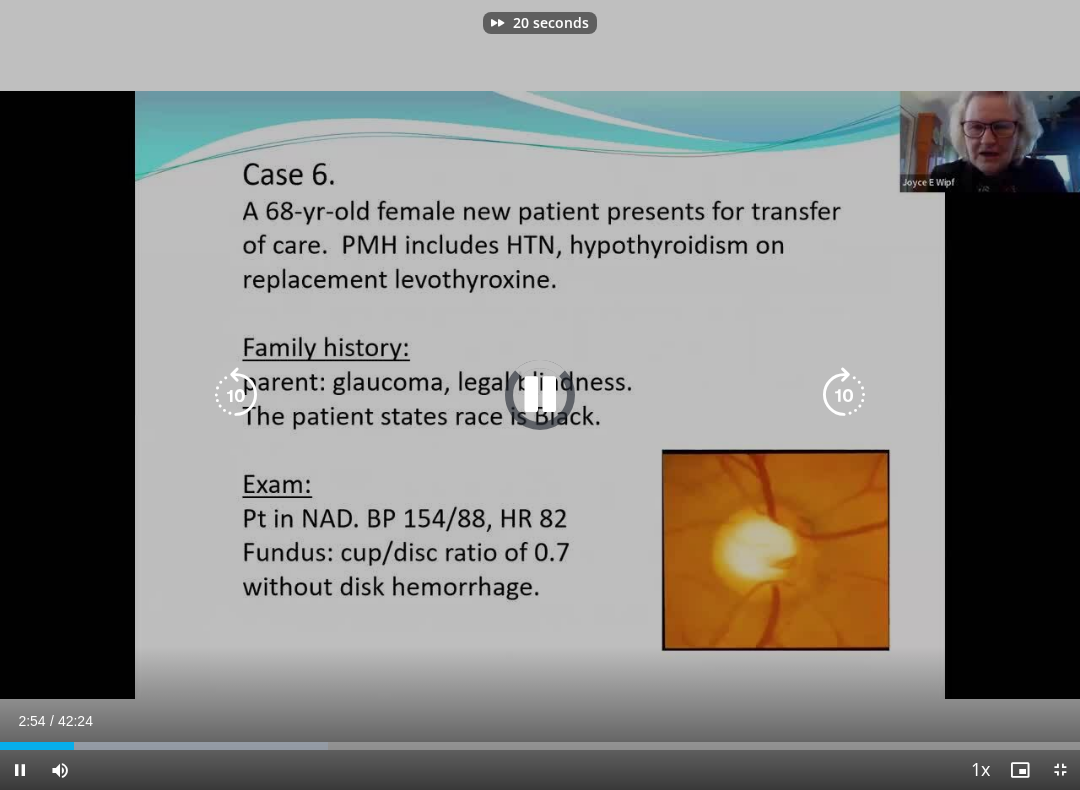 click at bounding box center [844, 395] 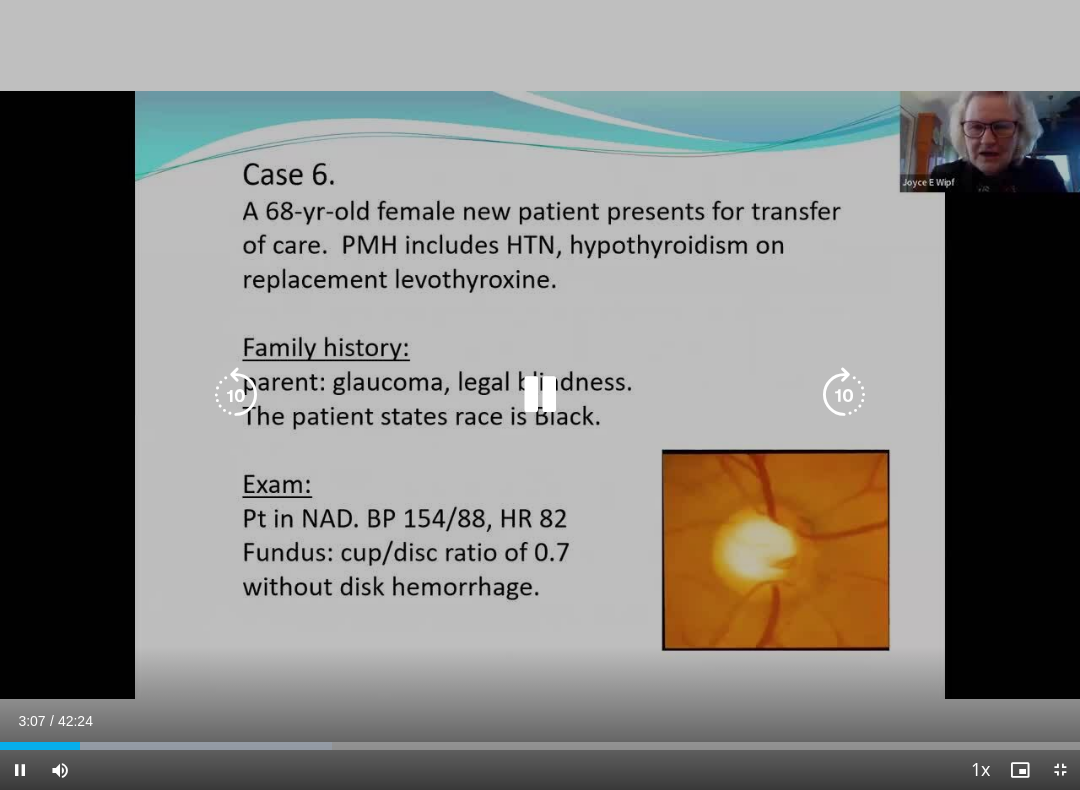 click at bounding box center (236, 395) 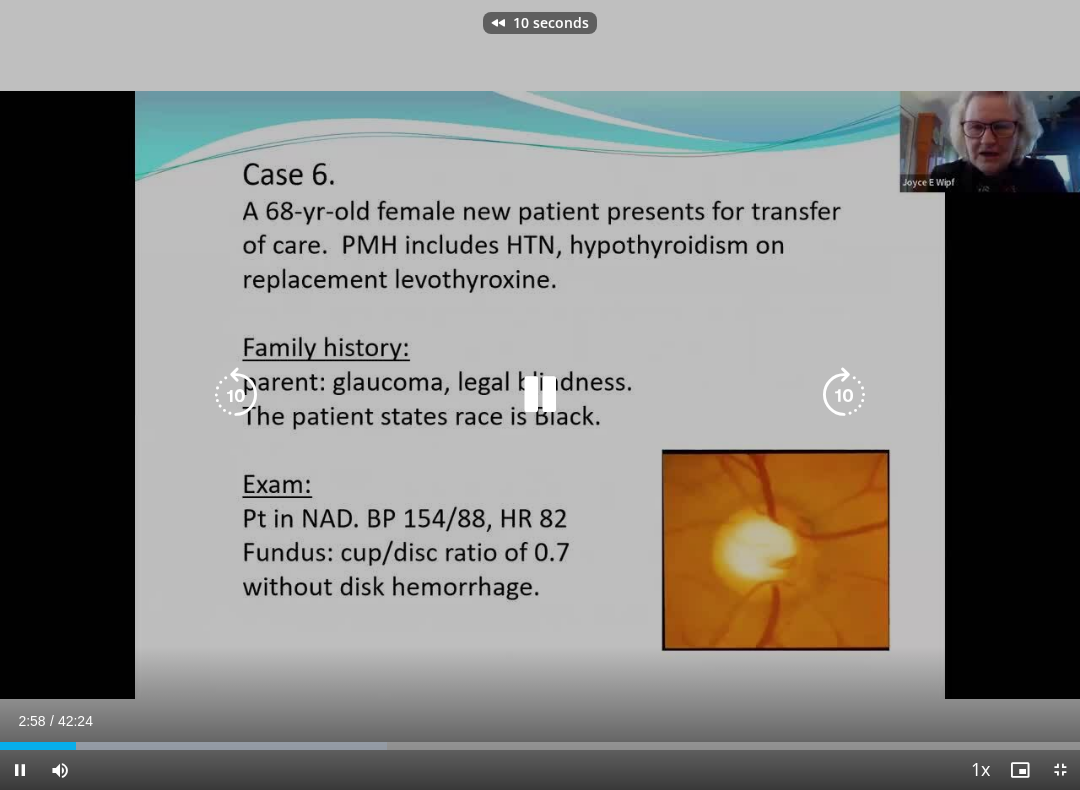click at bounding box center [236, 395] 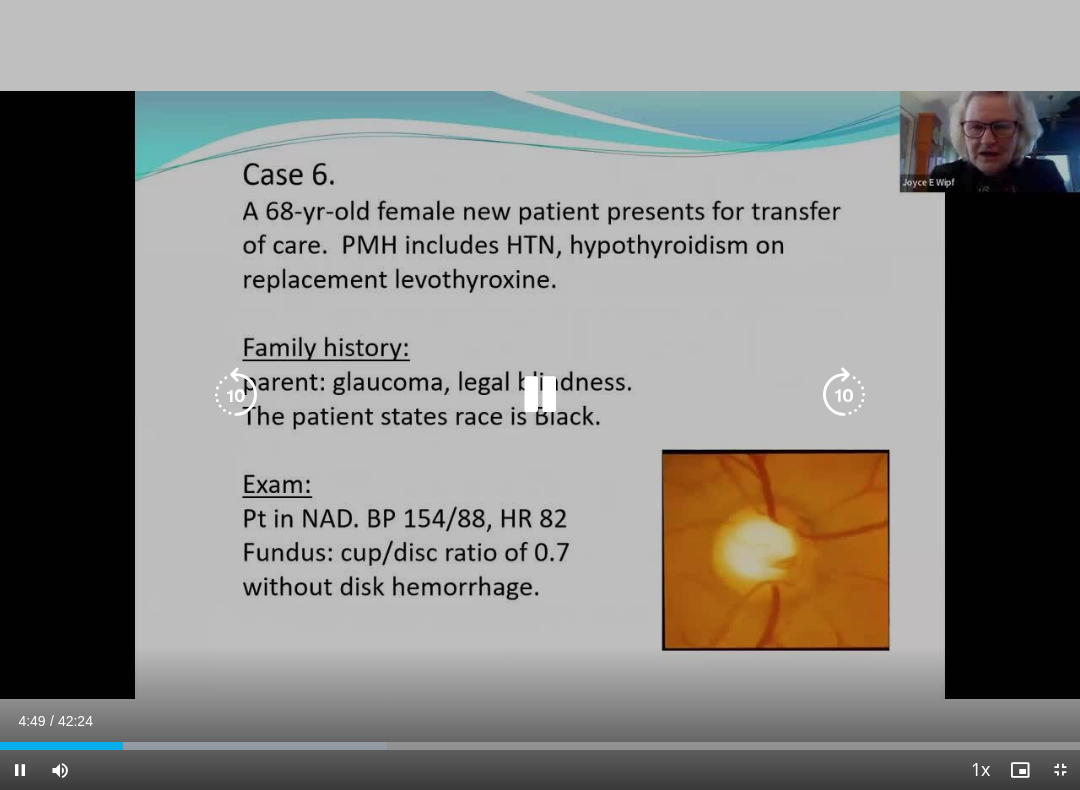 click at bounding box center (844, 395) 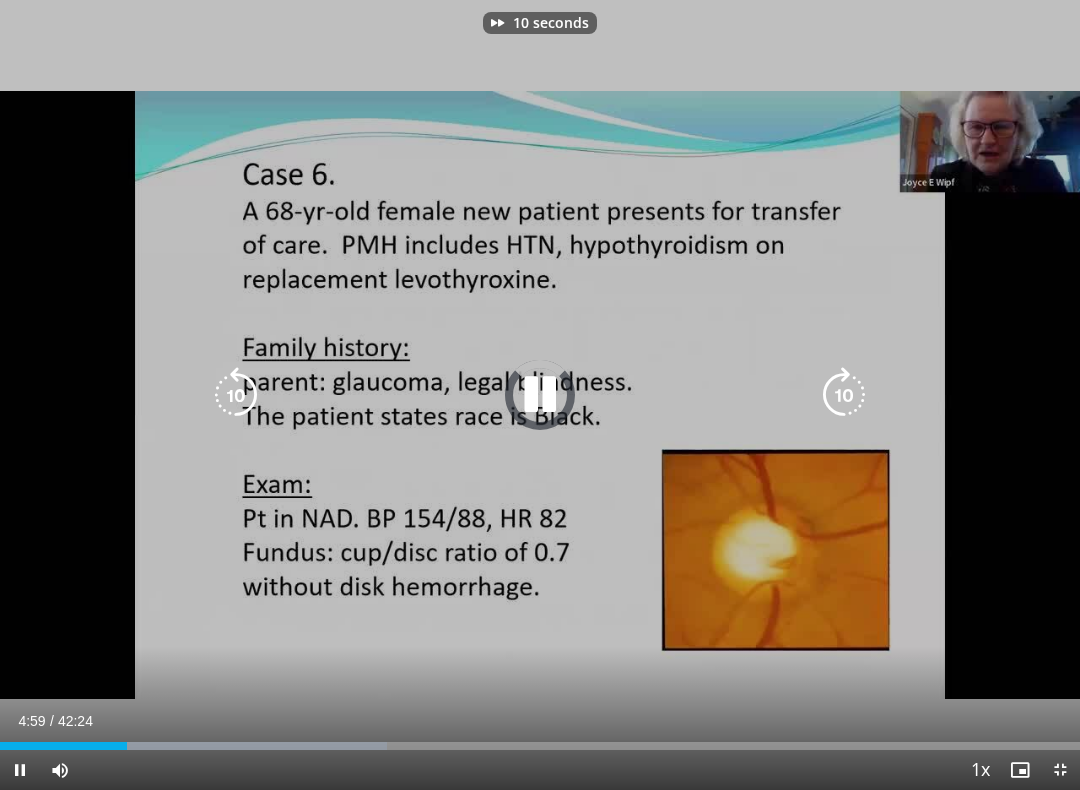 click at bounding box center [844, 395] 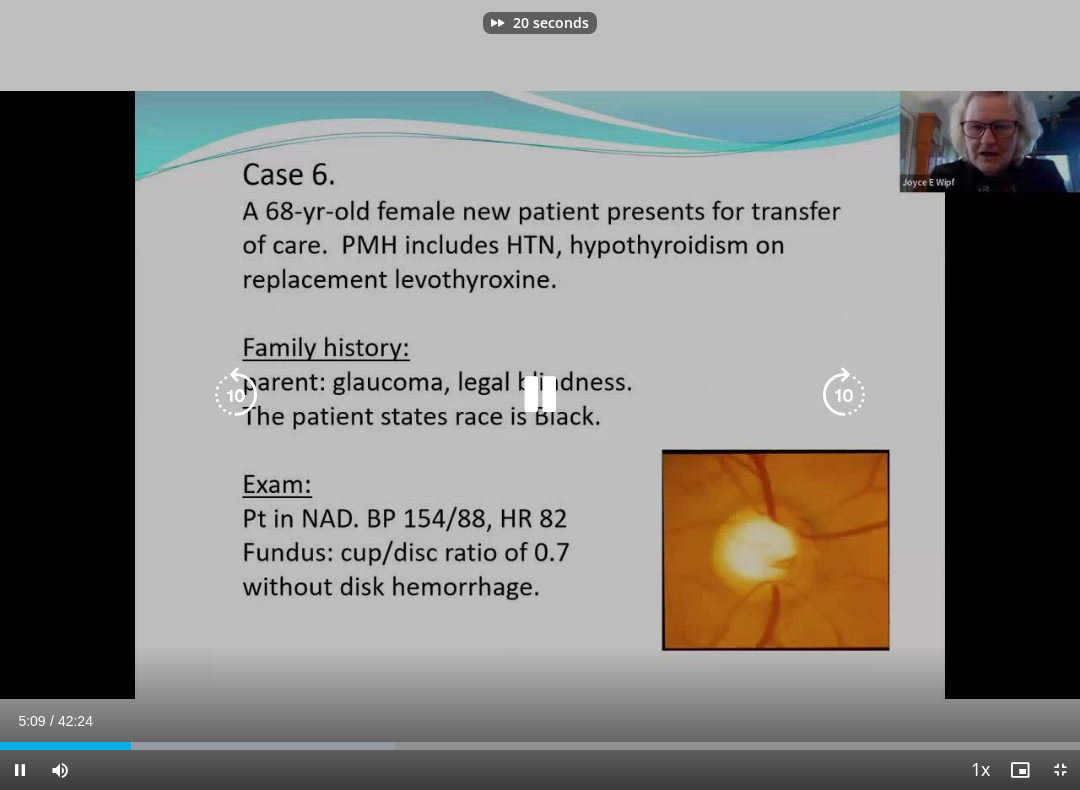 click at bounding box center [844, 395] 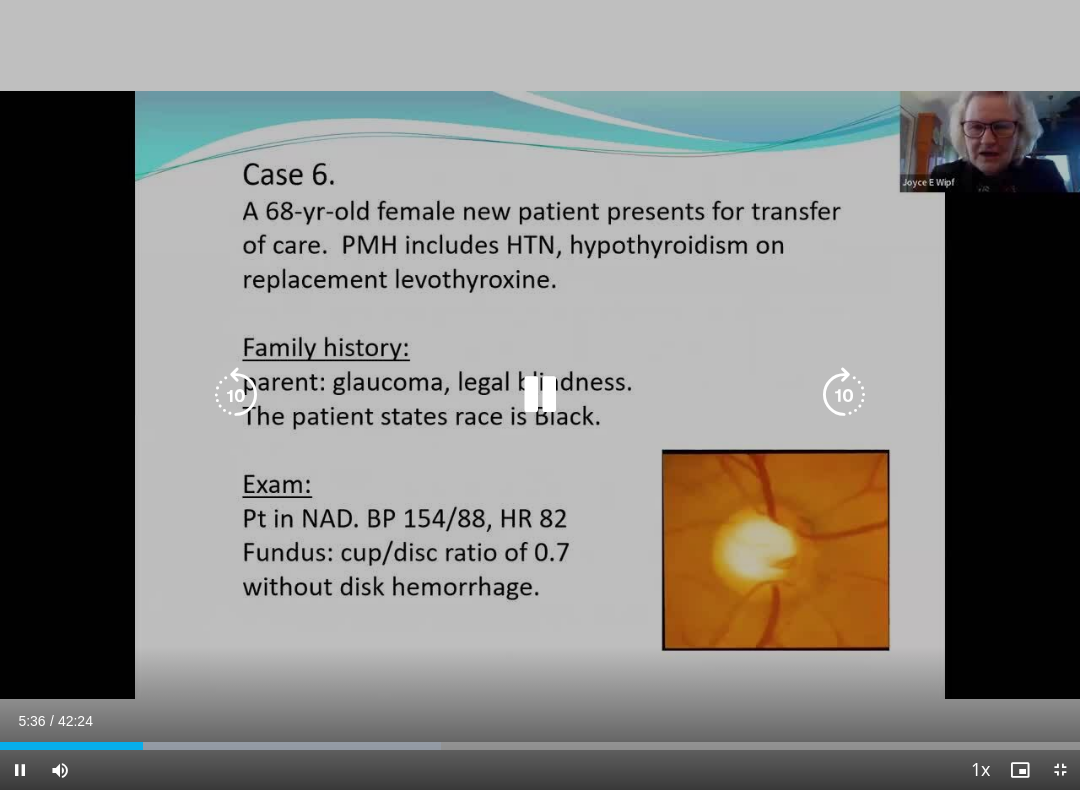 click at bounding box center (844, 395) 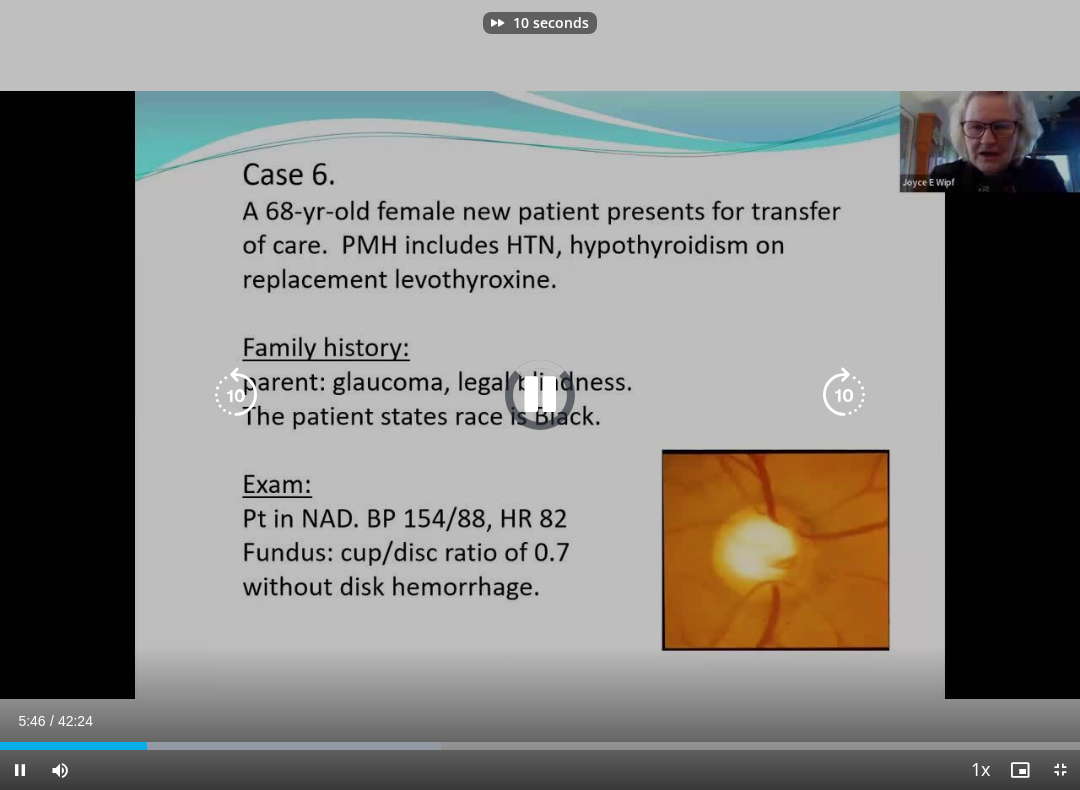 click at bounding box center (844, 395) 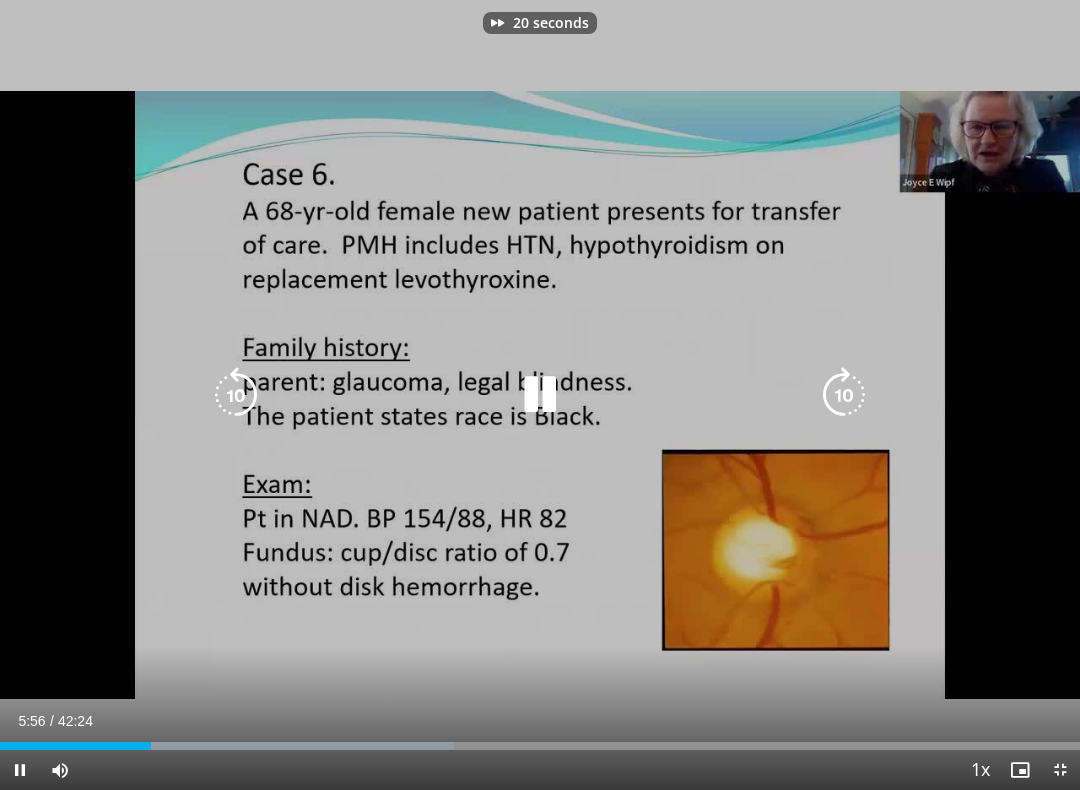 click at bounding box center [844, 395] 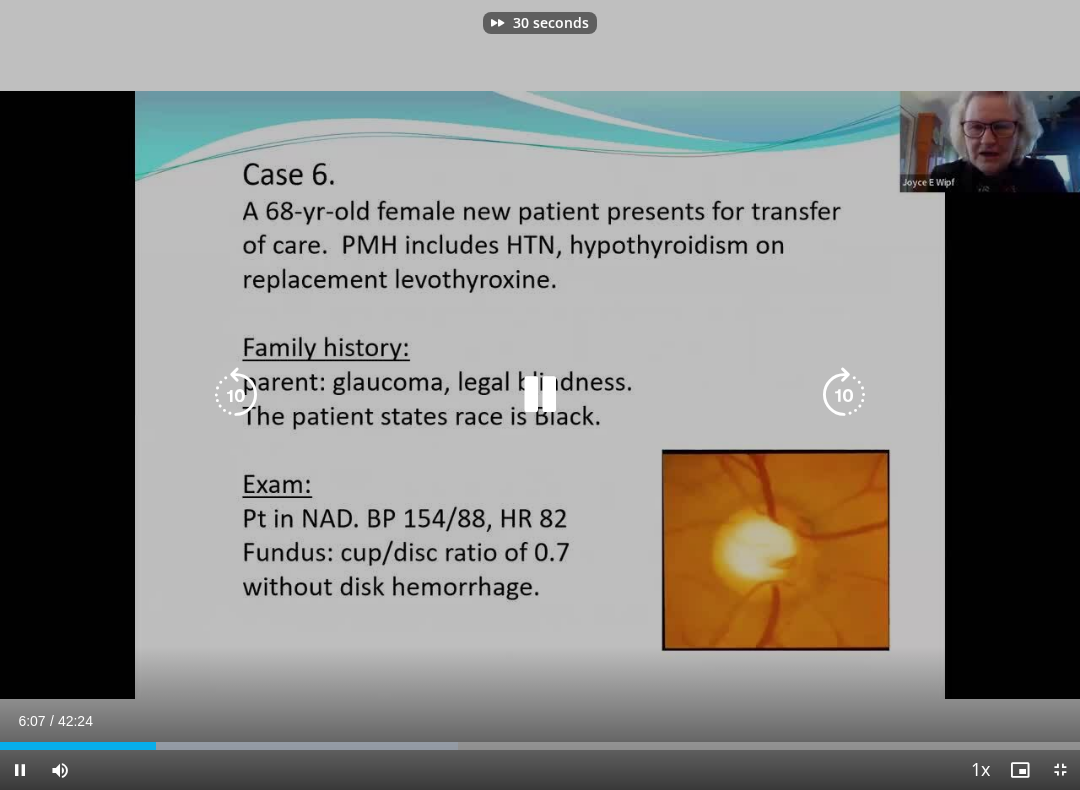 click at bounding box center (844, 395) 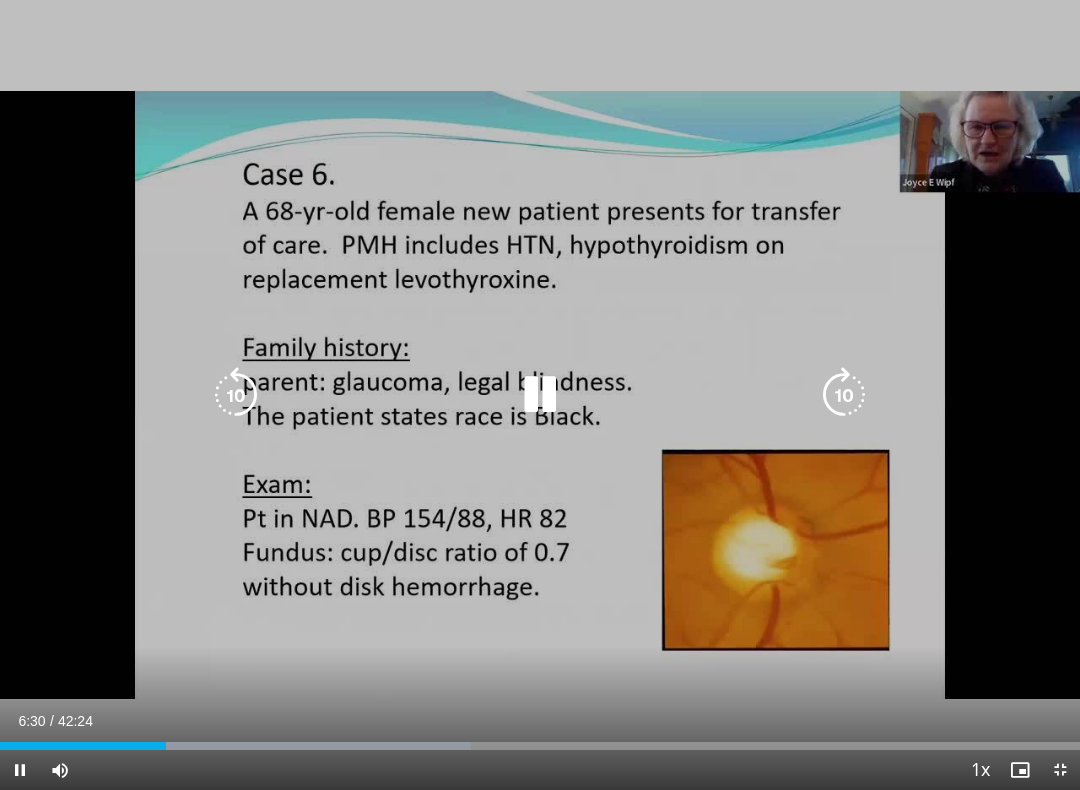 click at bounding box center [844, 395] 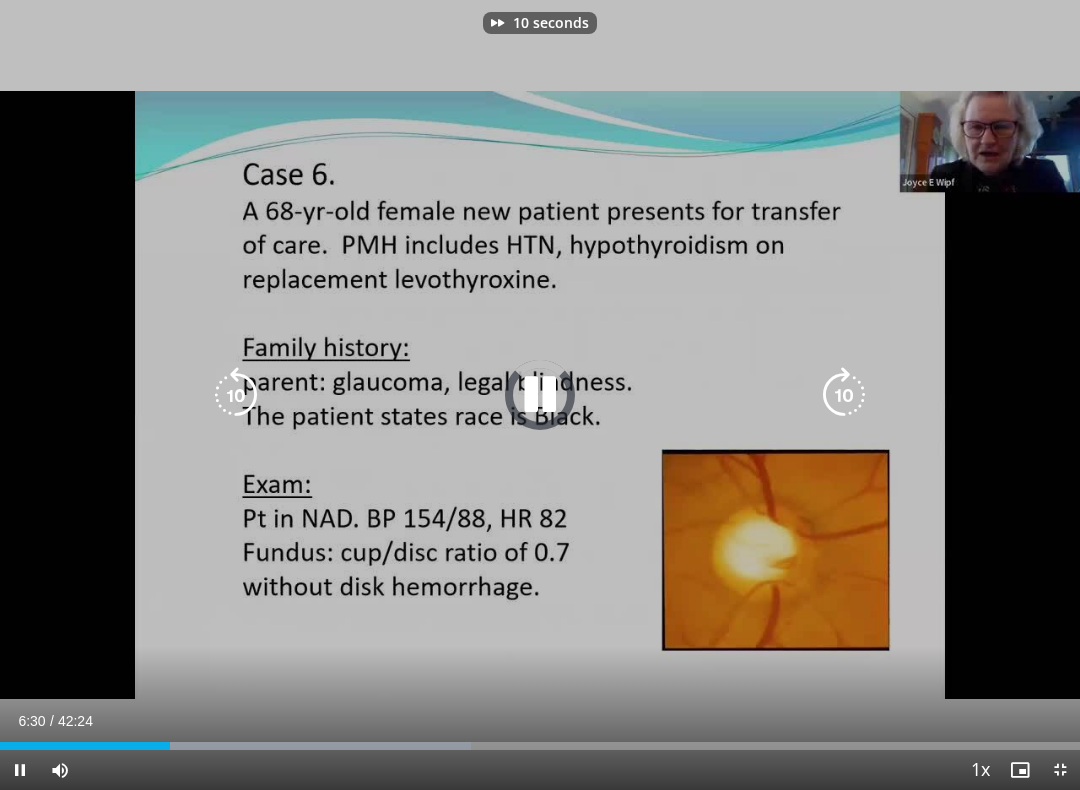 click at bounding box center (844, 395) 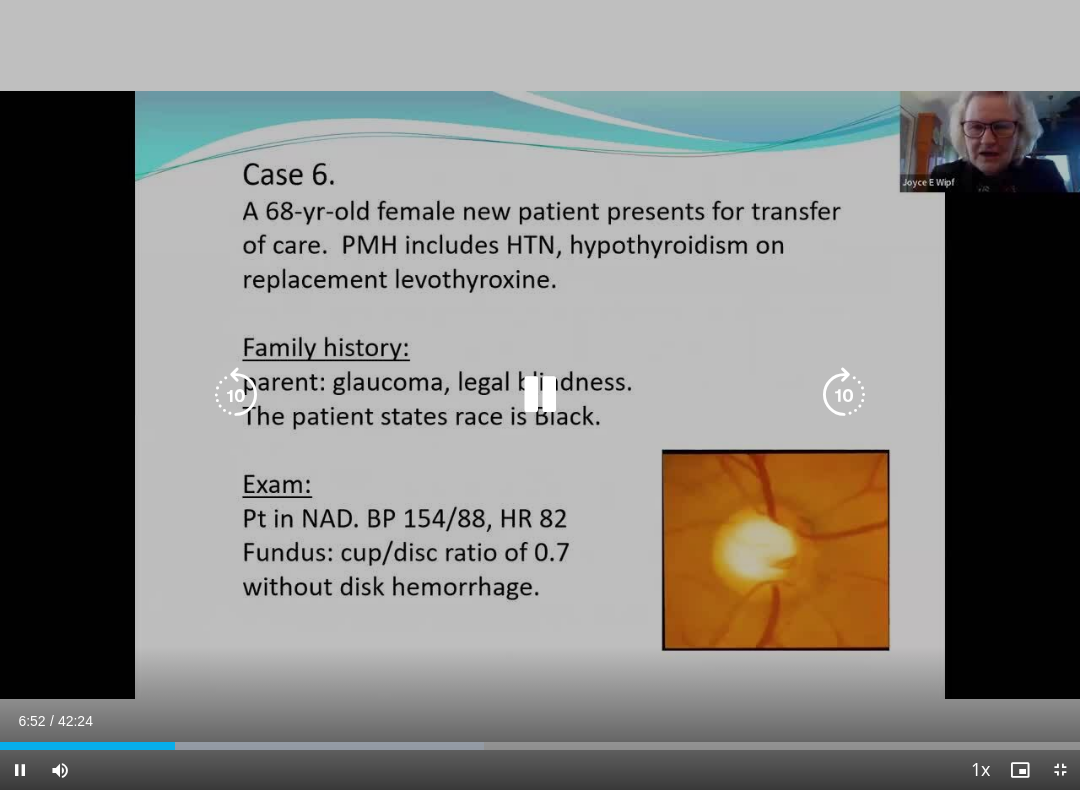 click at bounding box center (844, 395) 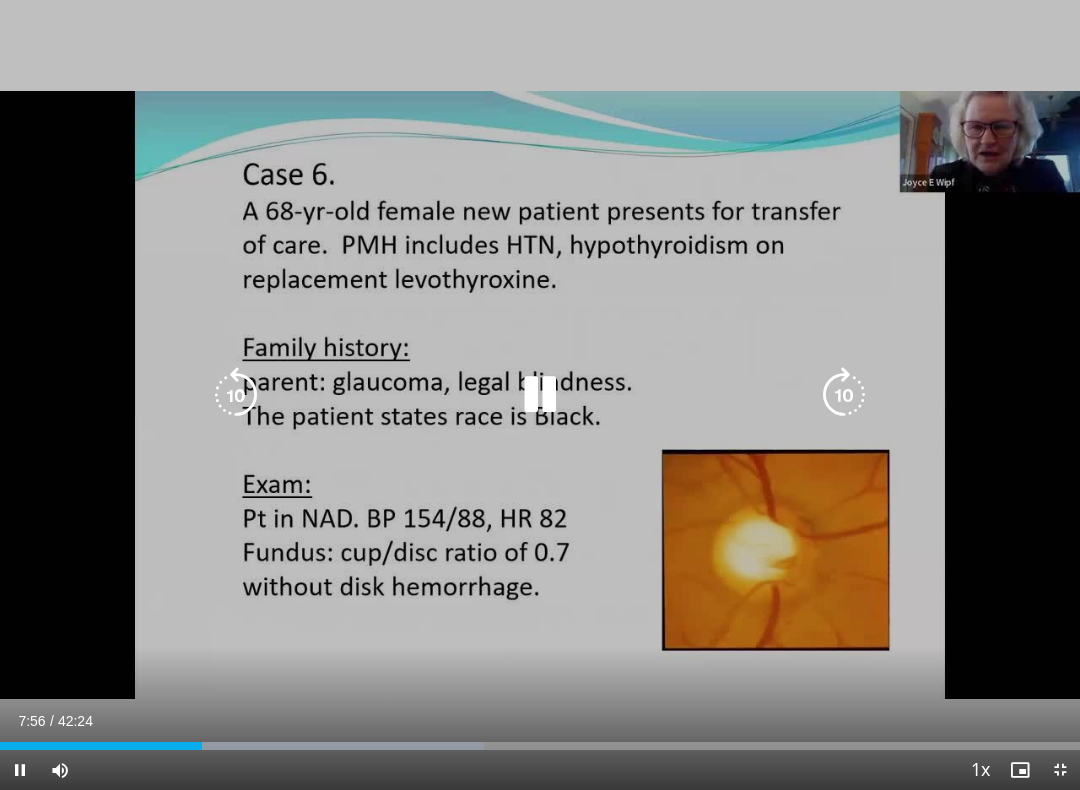 click at bounding box center [844, 395] 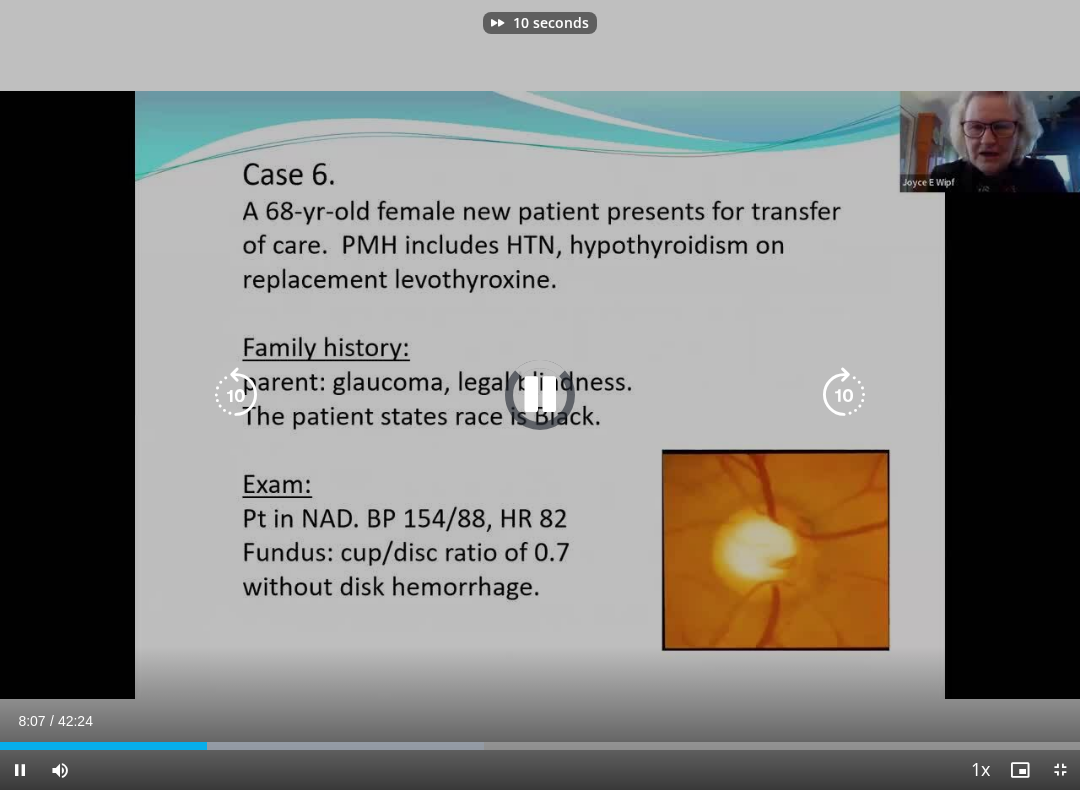 click at bounding box center [844, 395] 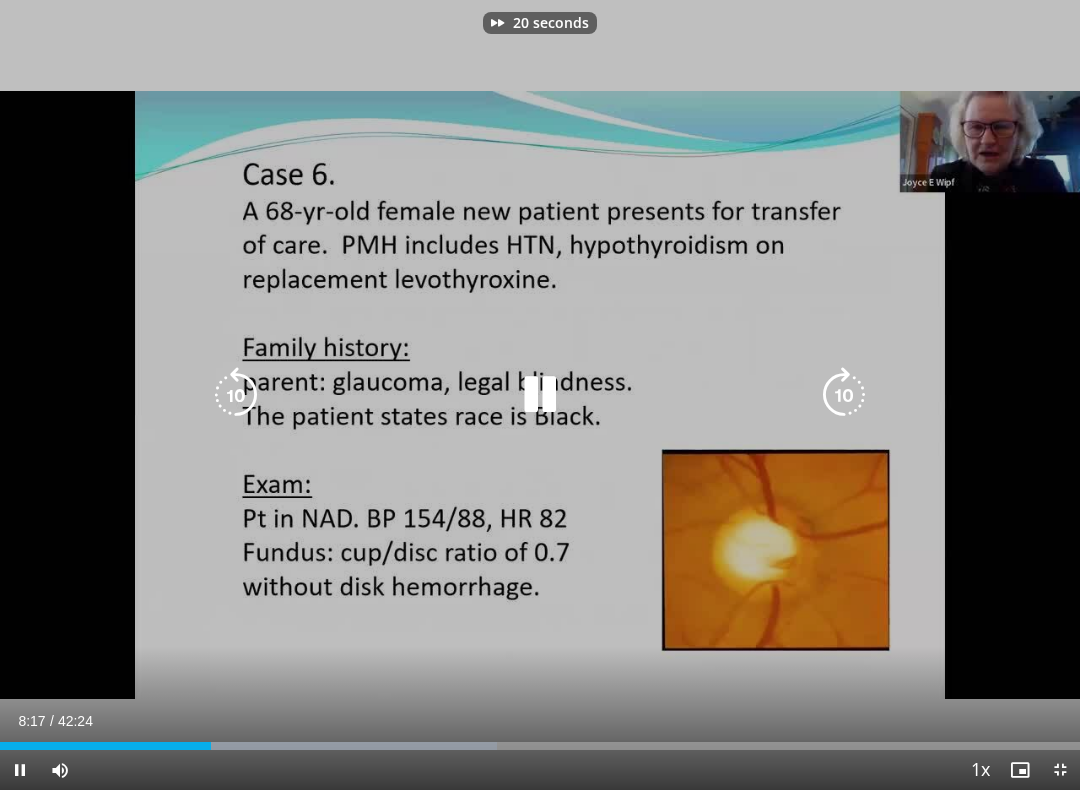 click at bounding box center [844, 395] 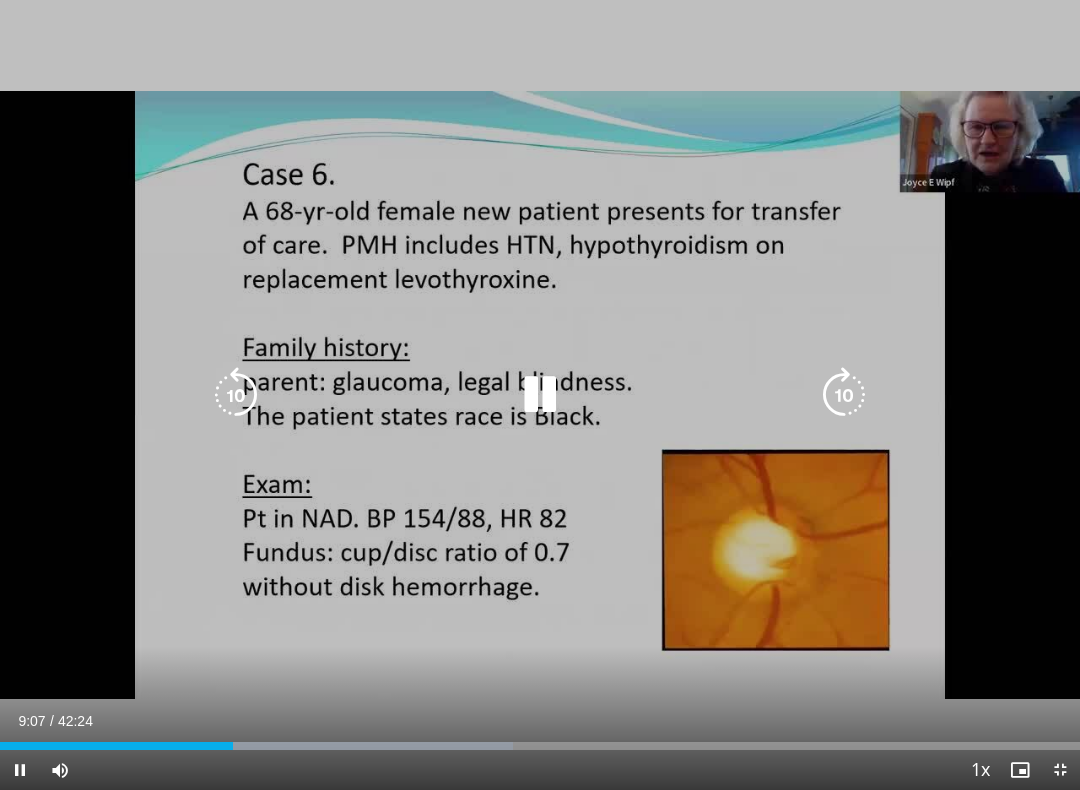 click at bounding box center [844, 395] 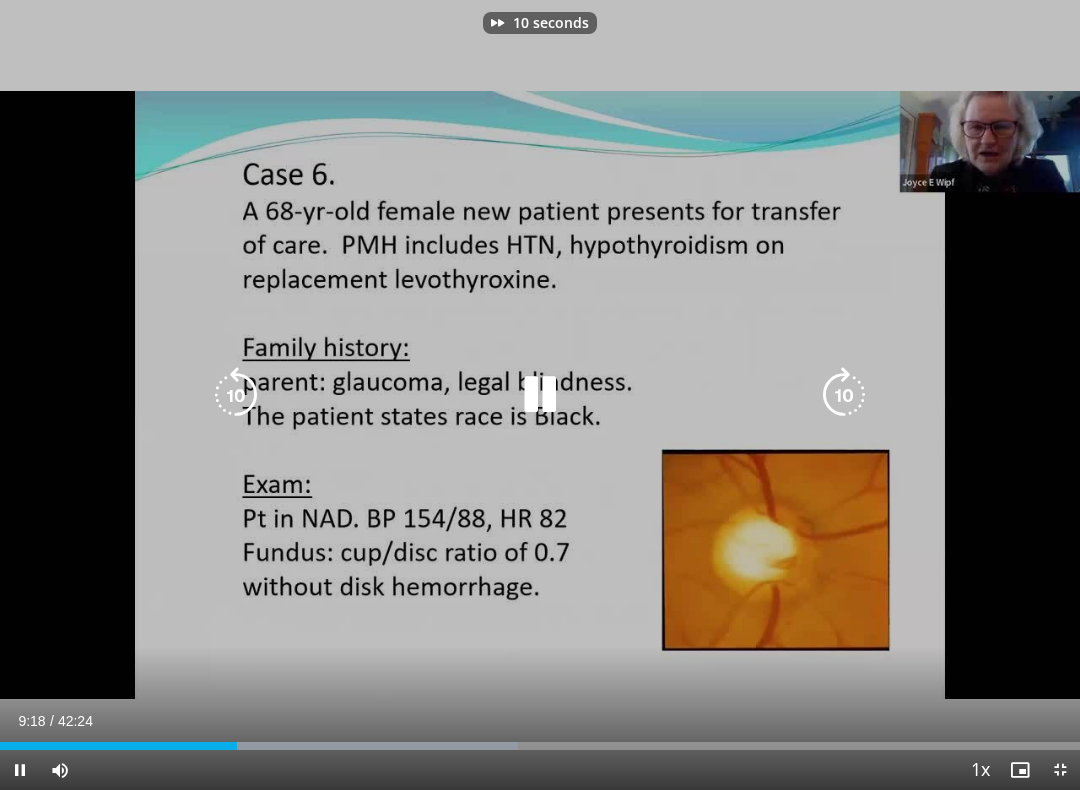 click at bounding box center (844, 395) 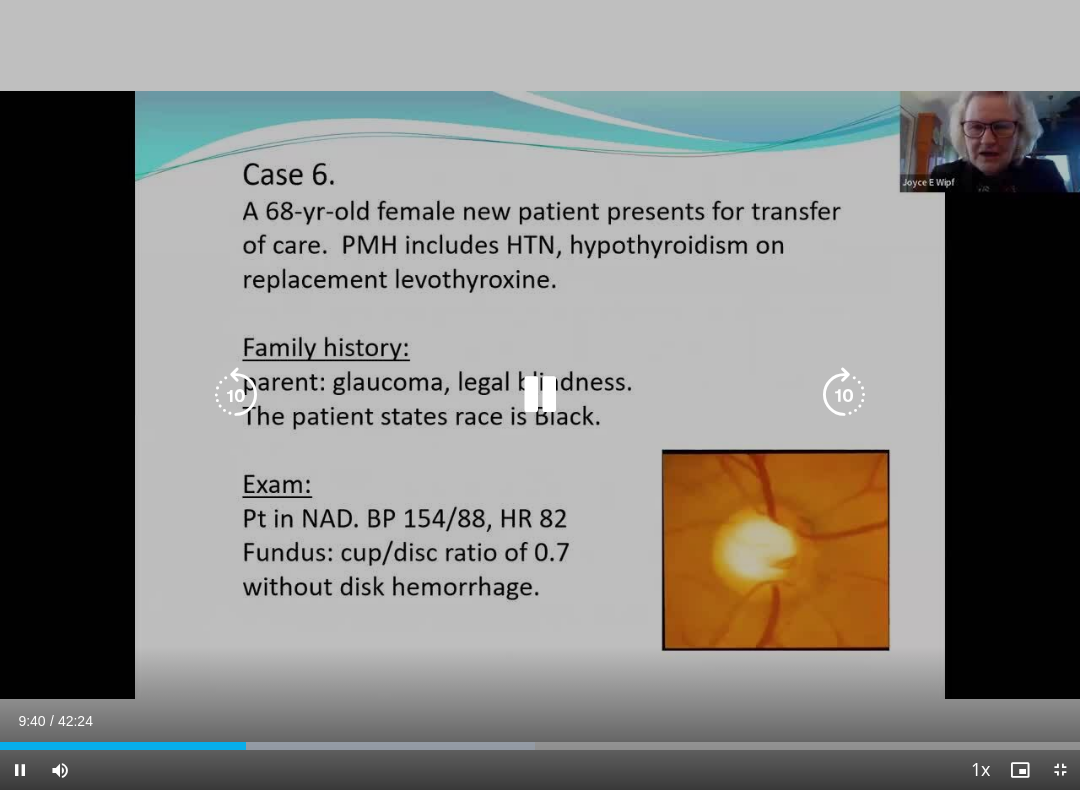 click at bounding box center [844, 395] 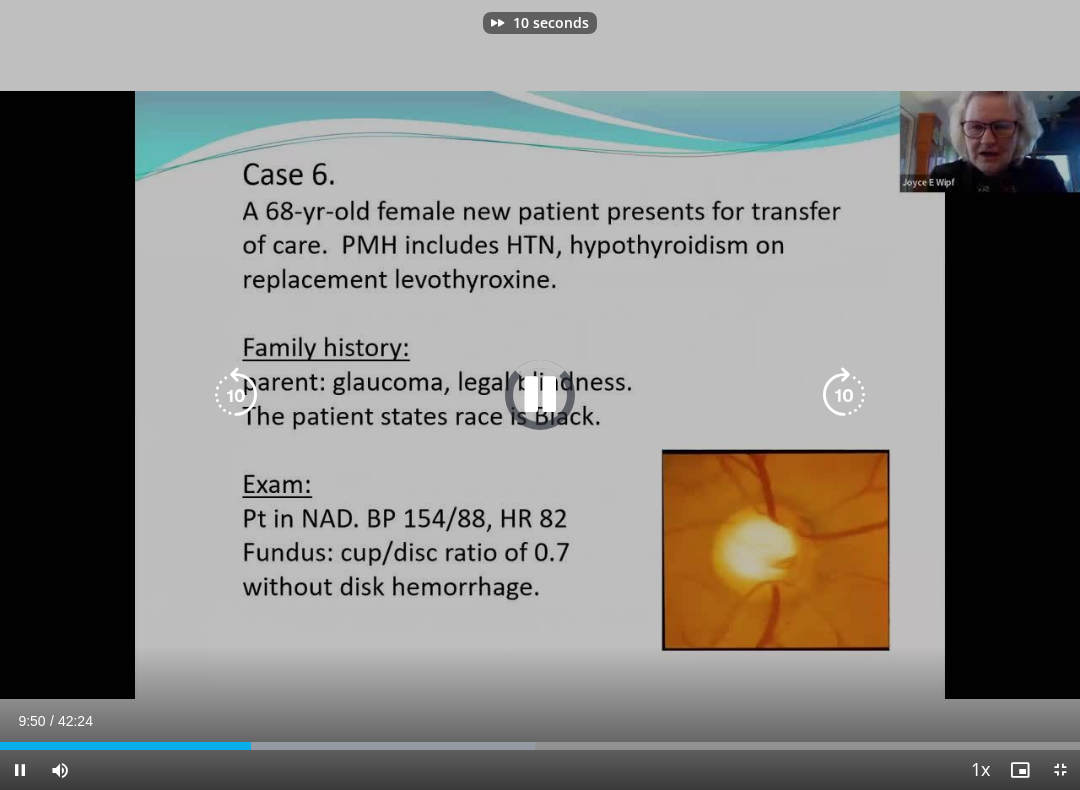 click at bounding box center (844, 395) 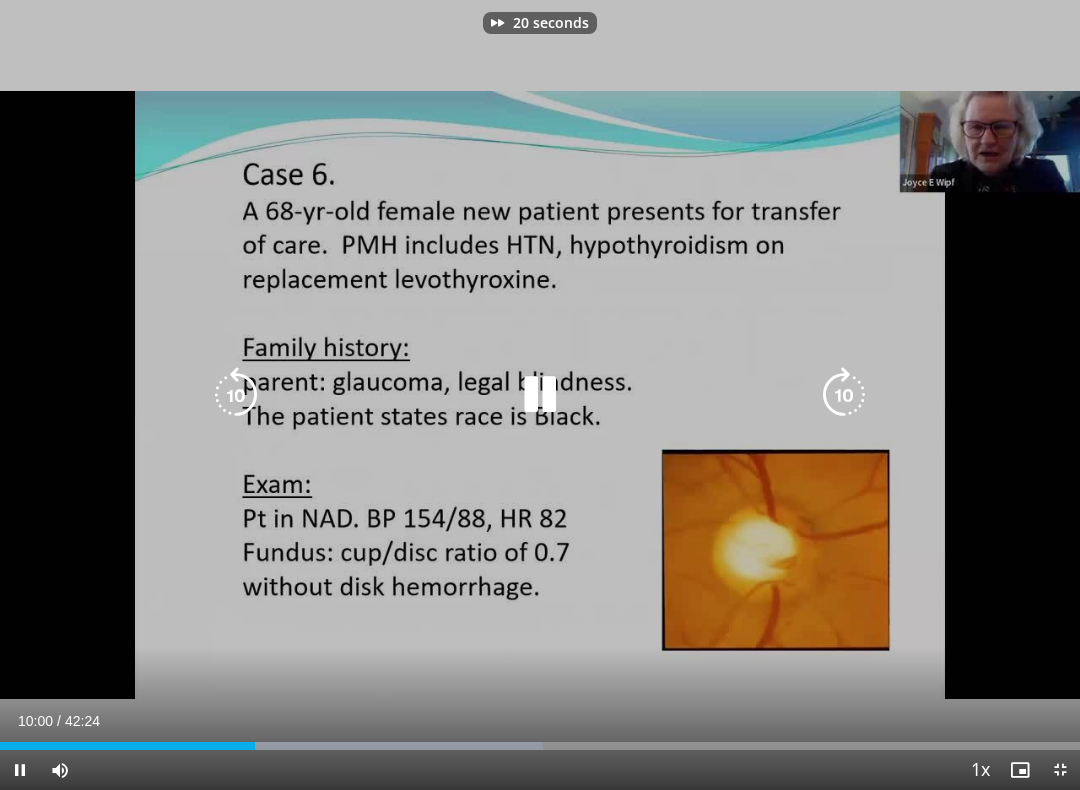 click at bounding box center [844, 395] 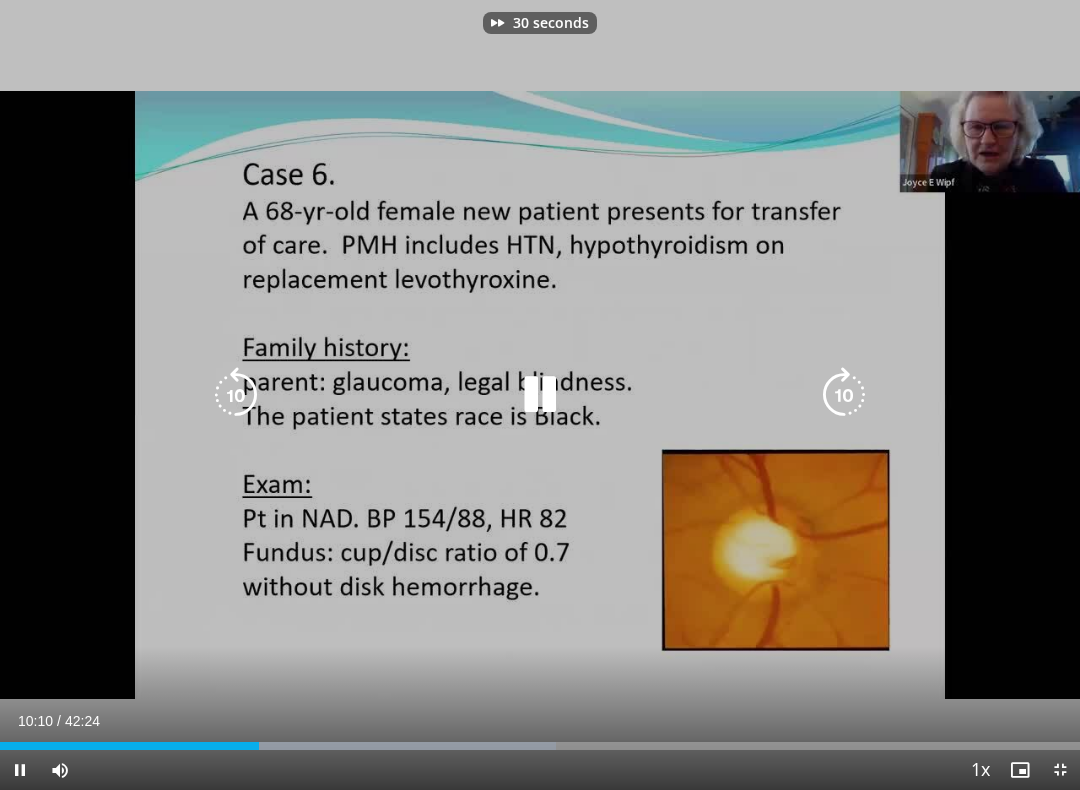 click at bounding box center (844, 395) 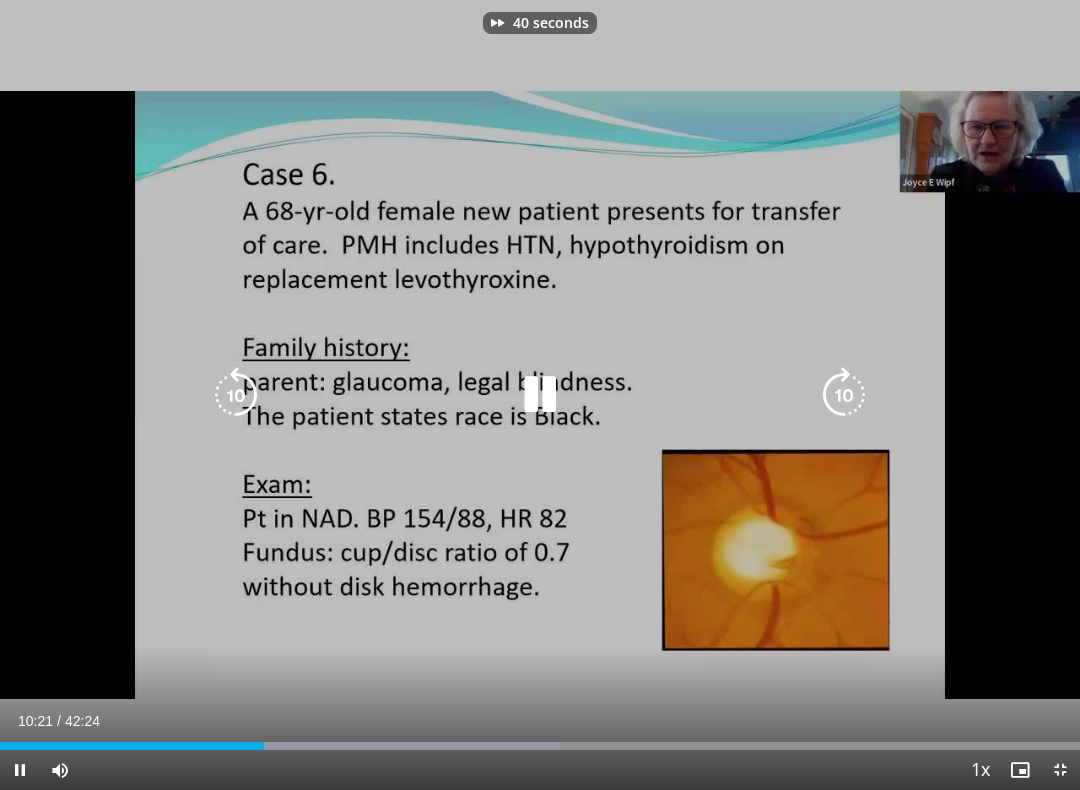 click at bounding box center [844, 395] 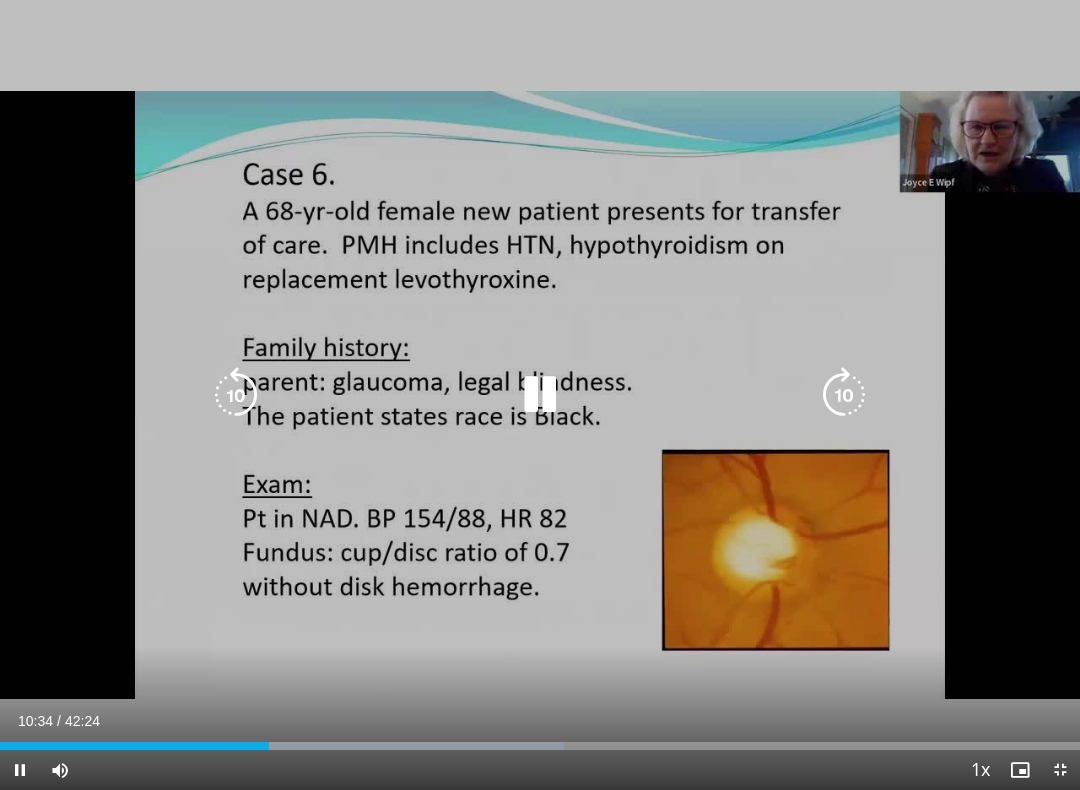 click at bounding box center (844, 395) 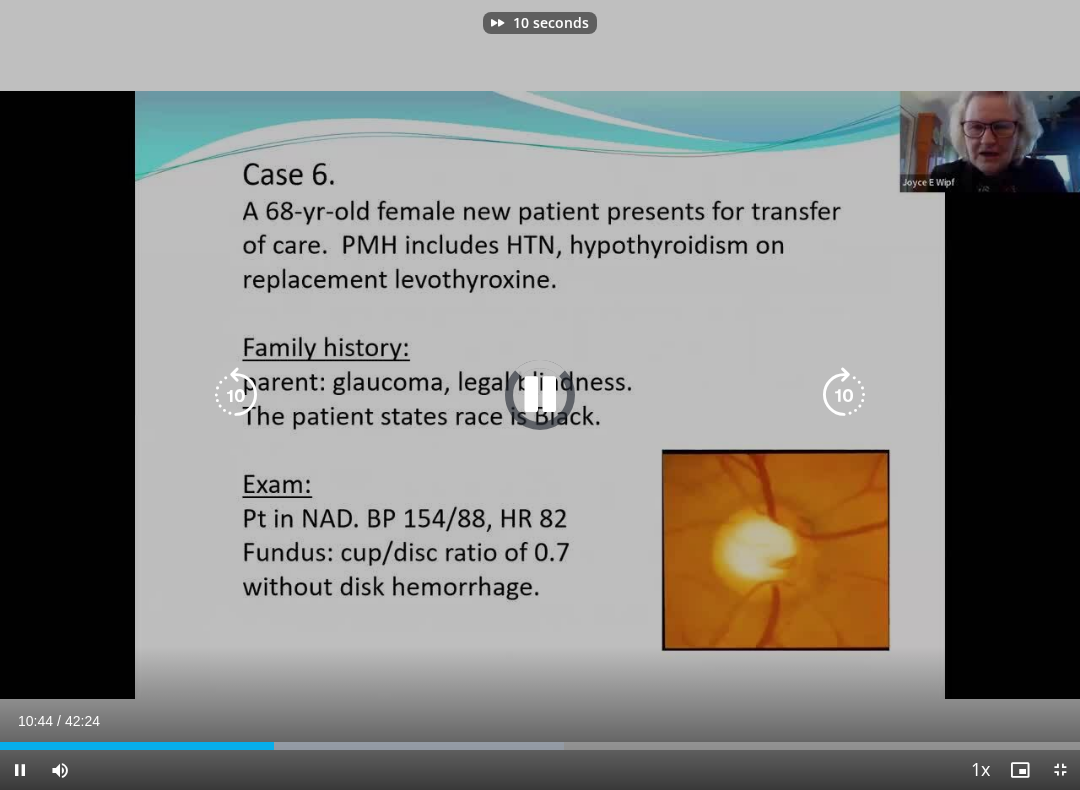 click at bounding box center (844, 395) 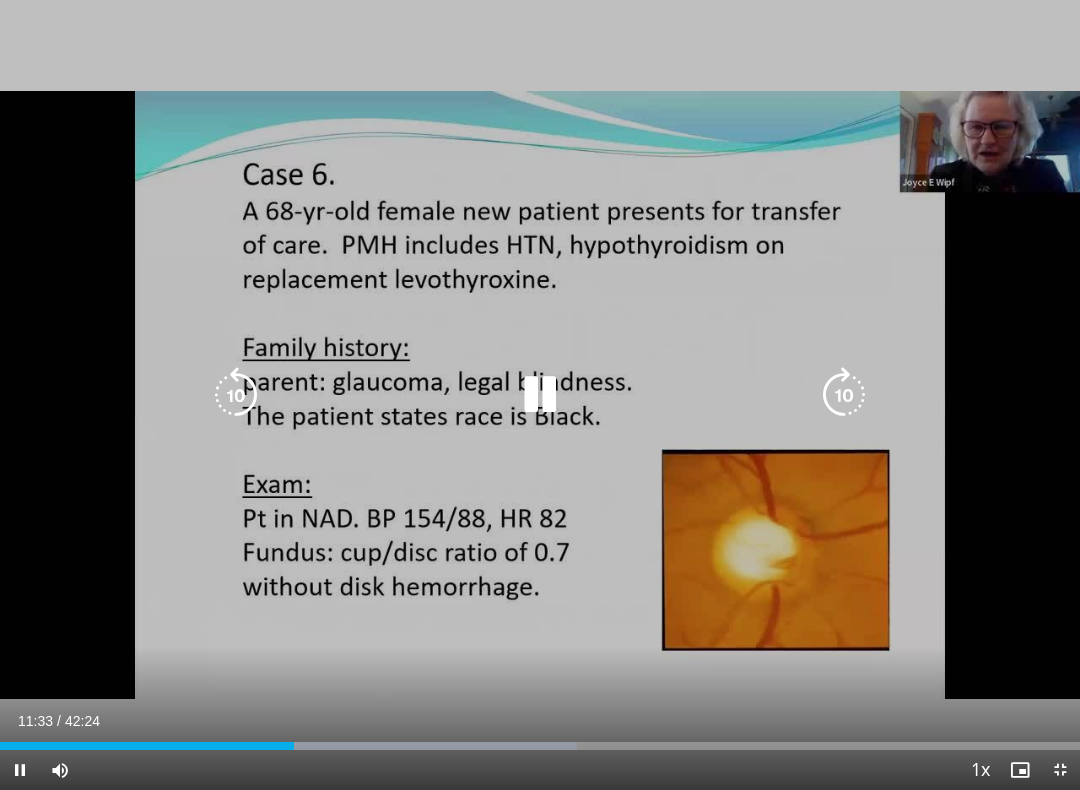 click at bounding box center [844, 395] 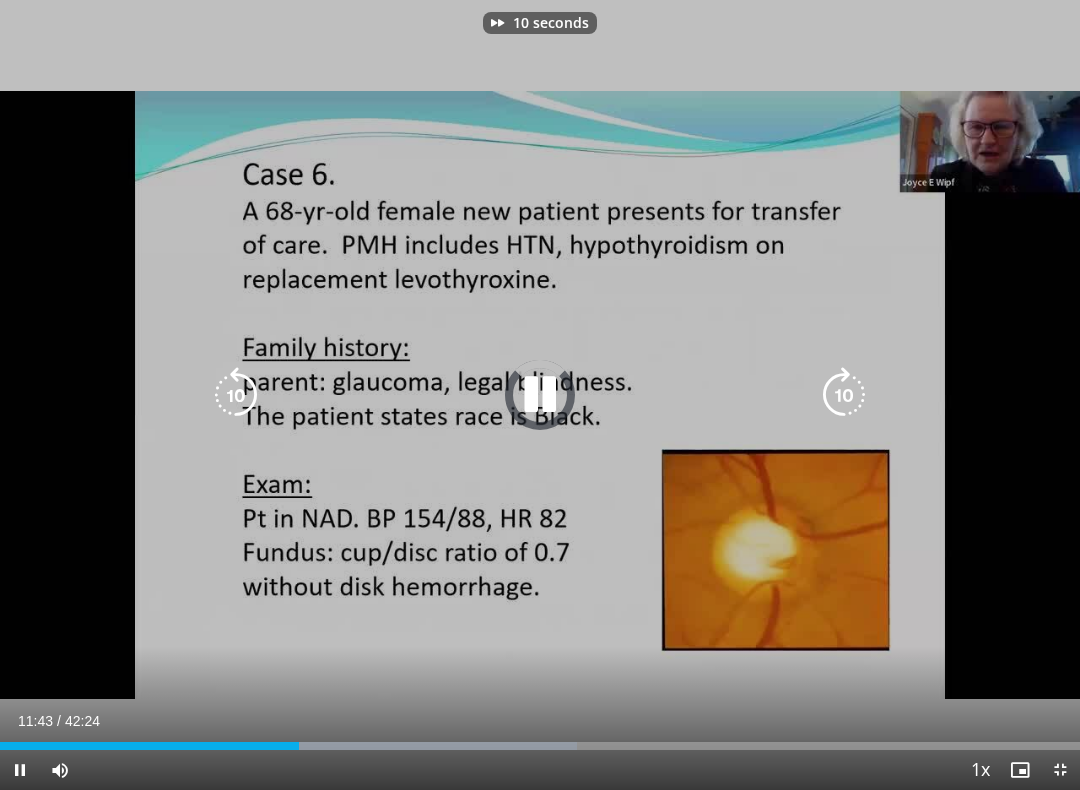 click at bounding box center [844, 395] 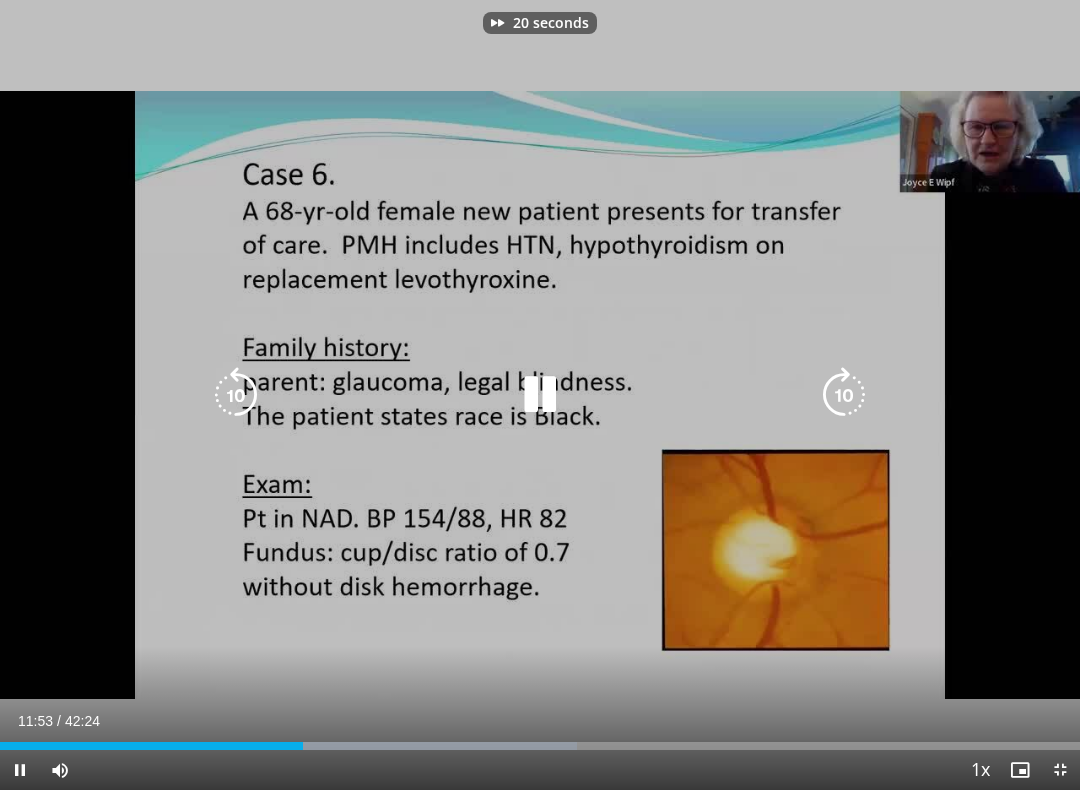 click at bounding box center [844, 395] 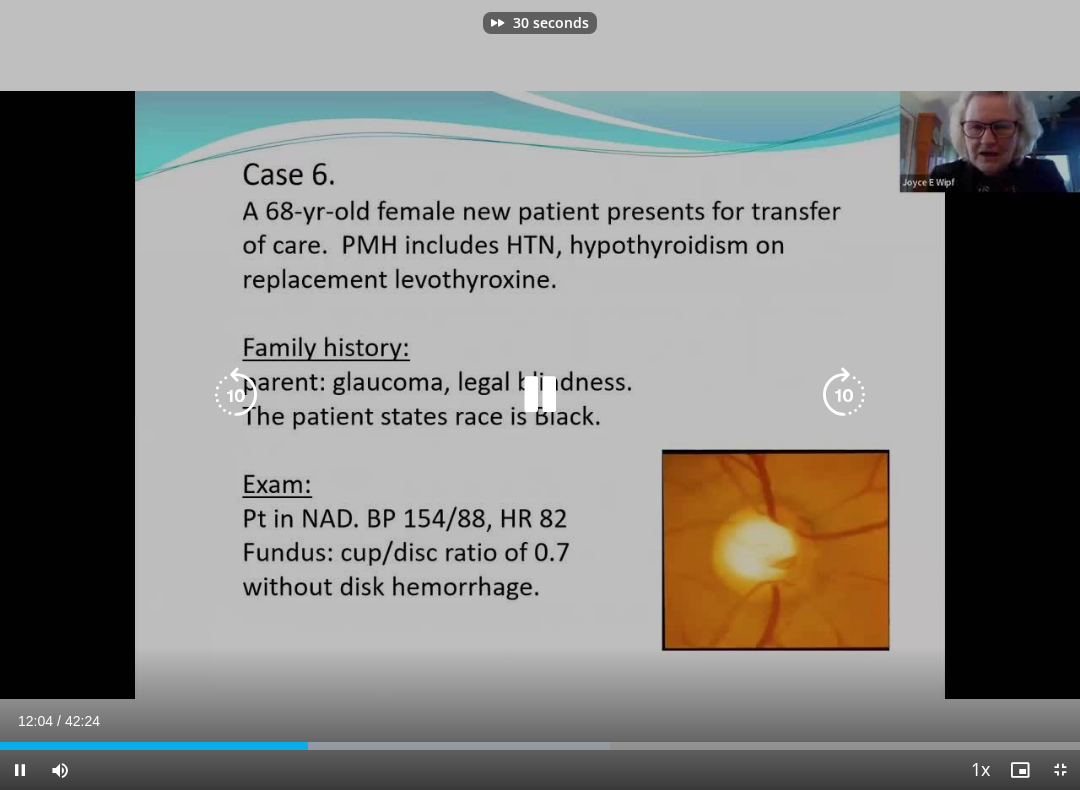 click at bounding box center [844, 395] 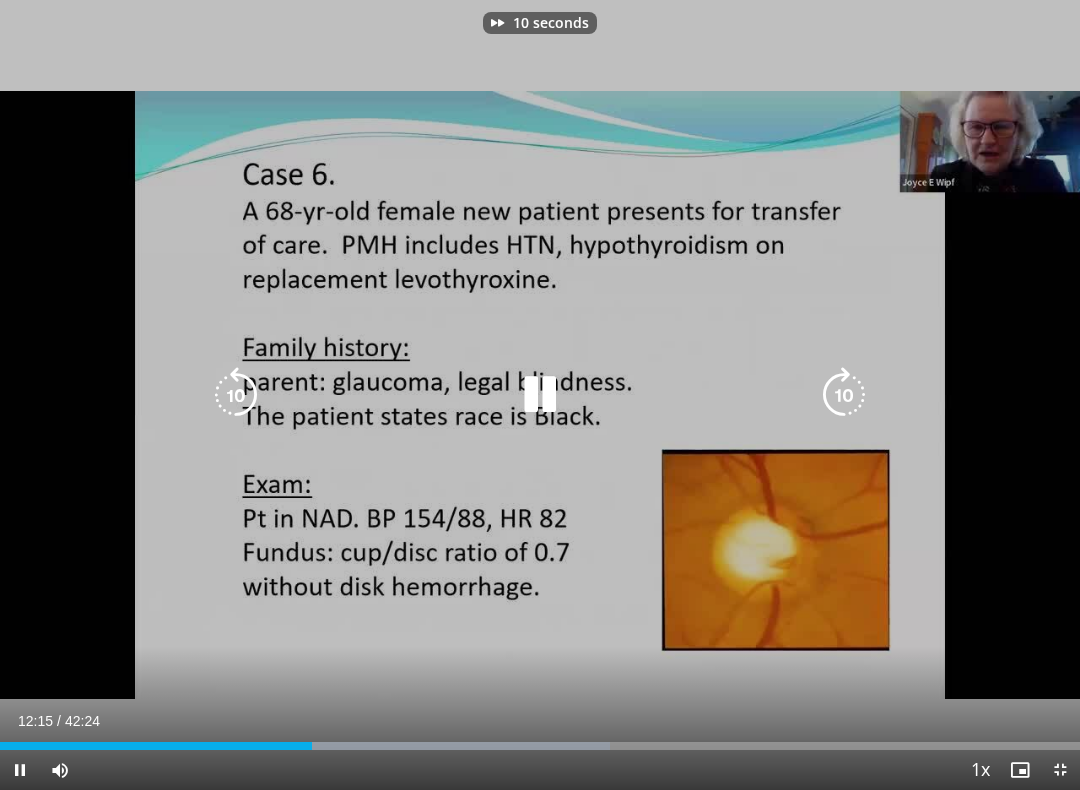 click at bounding box center (844, 395) 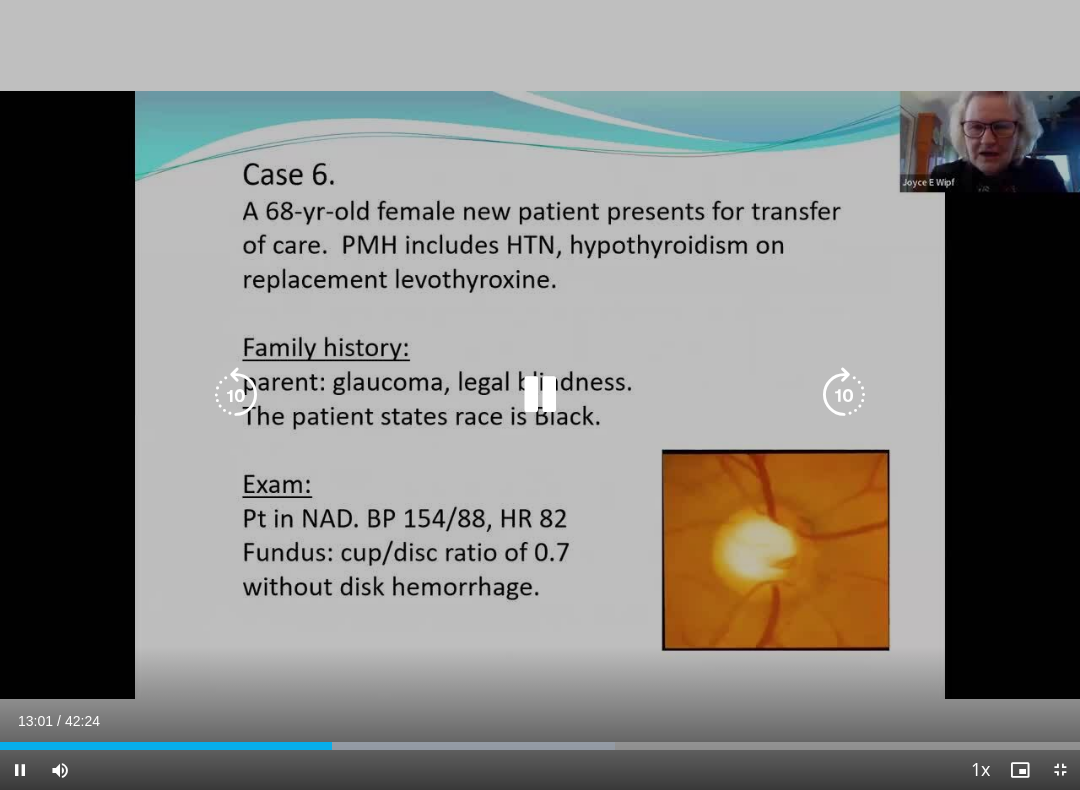 click at bounding box center [844, 395] 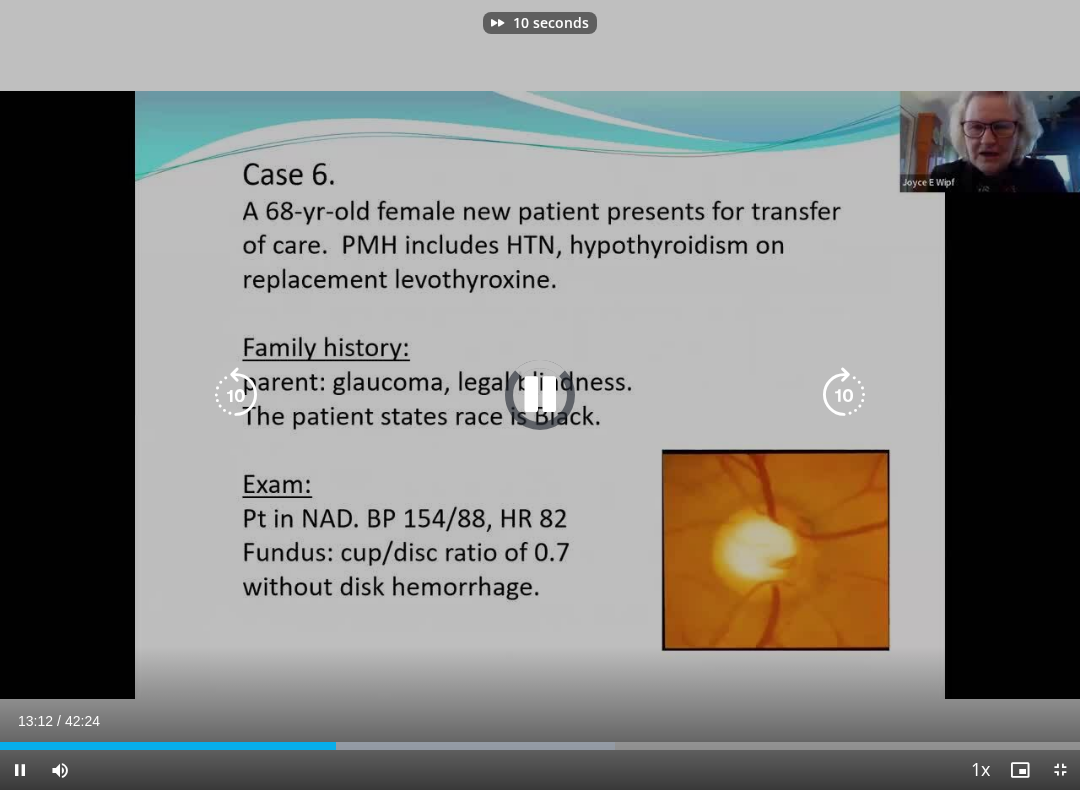 click at bounding box center (844, 395) 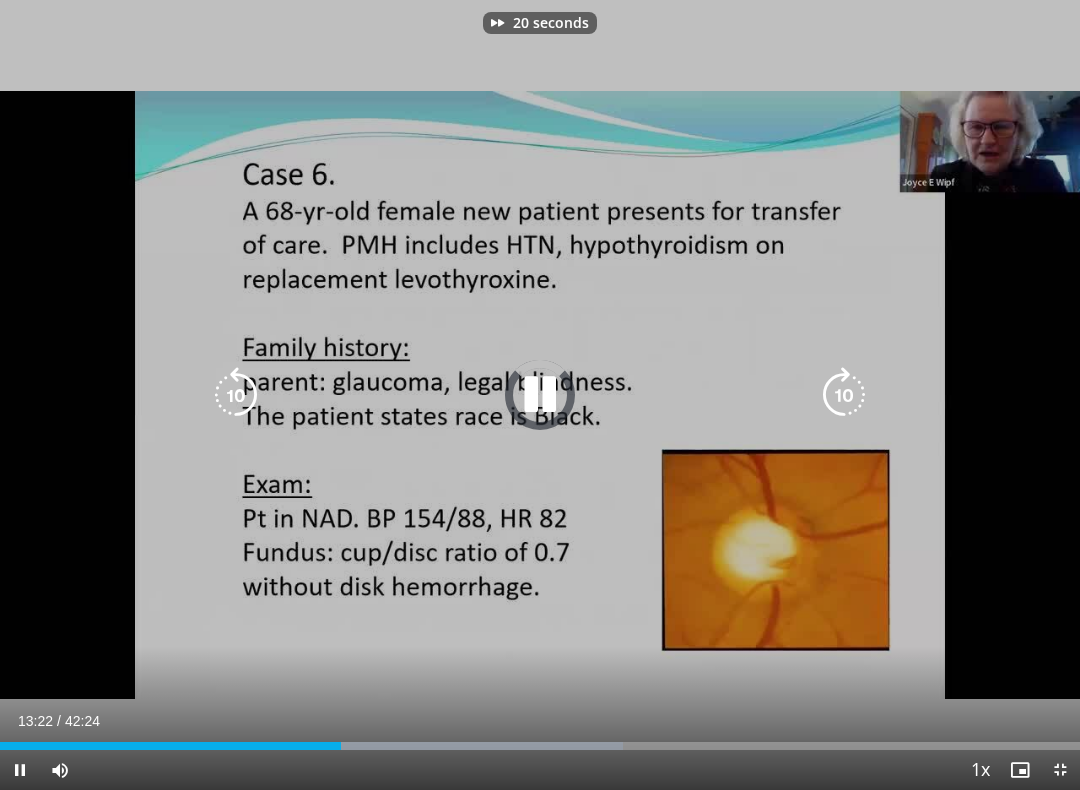 click at bounding box center (844, 395) 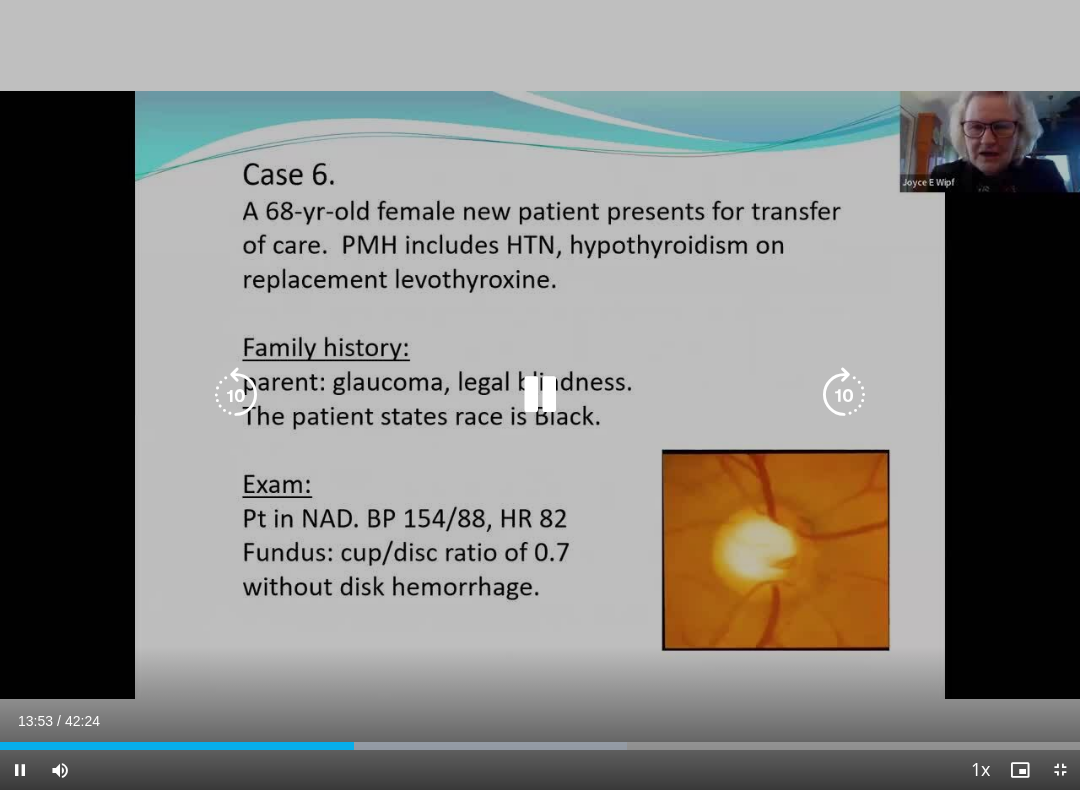 click at bounding box center [844, 395] 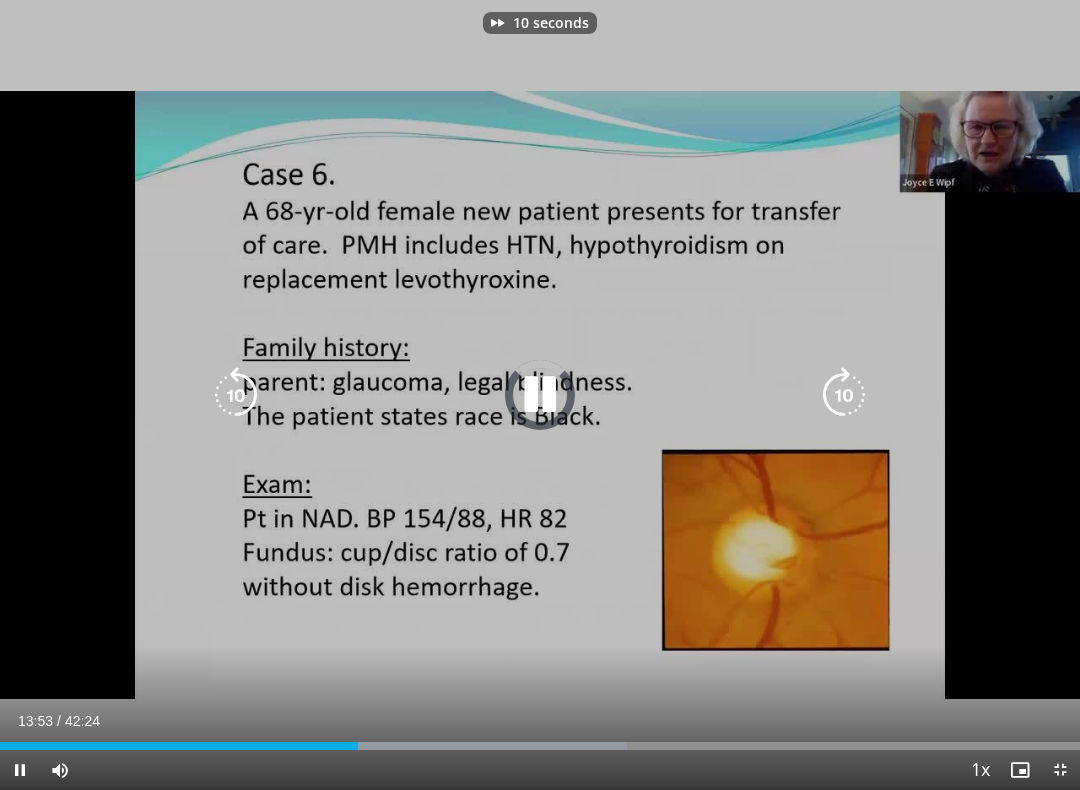 click at bounding box center (844, 395) 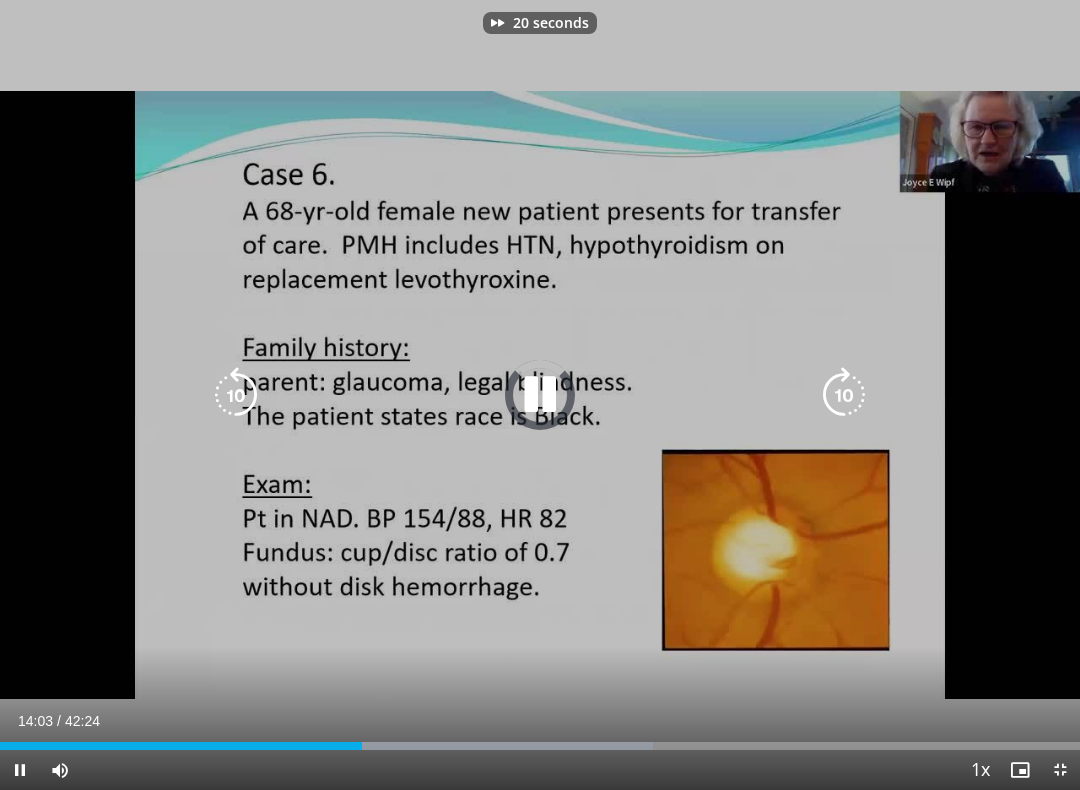 click at bounding box center [844, 395] 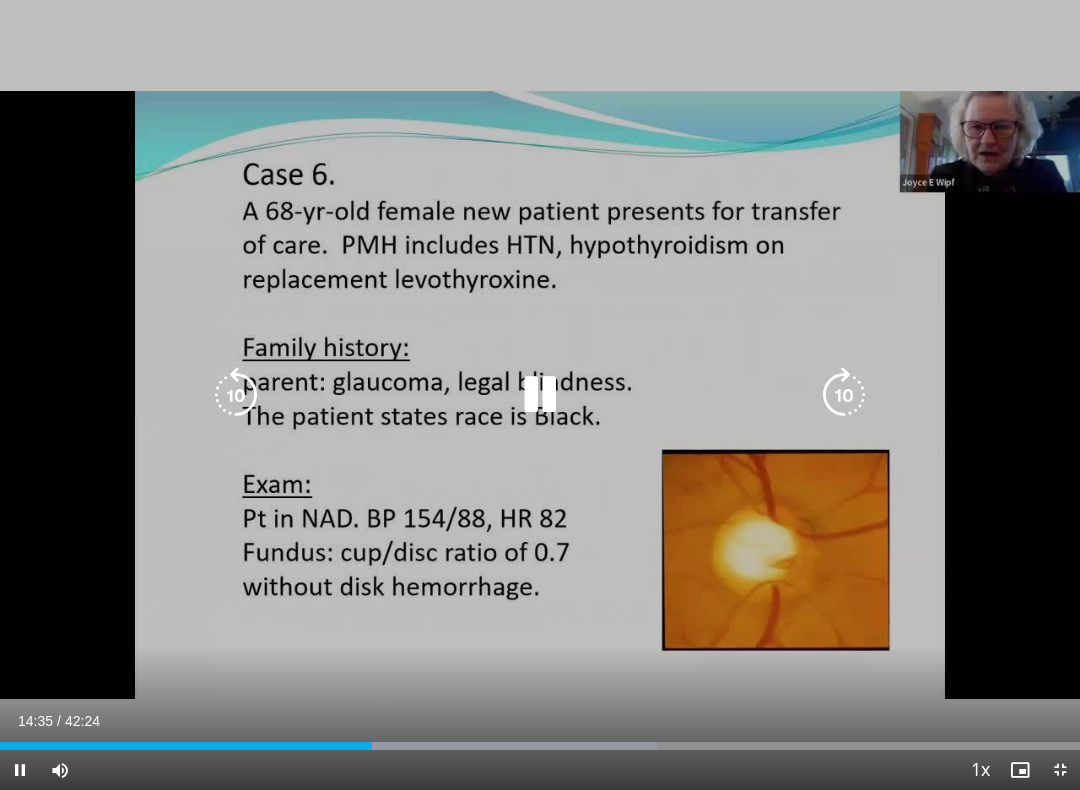 click at bounding box center [844, 395] 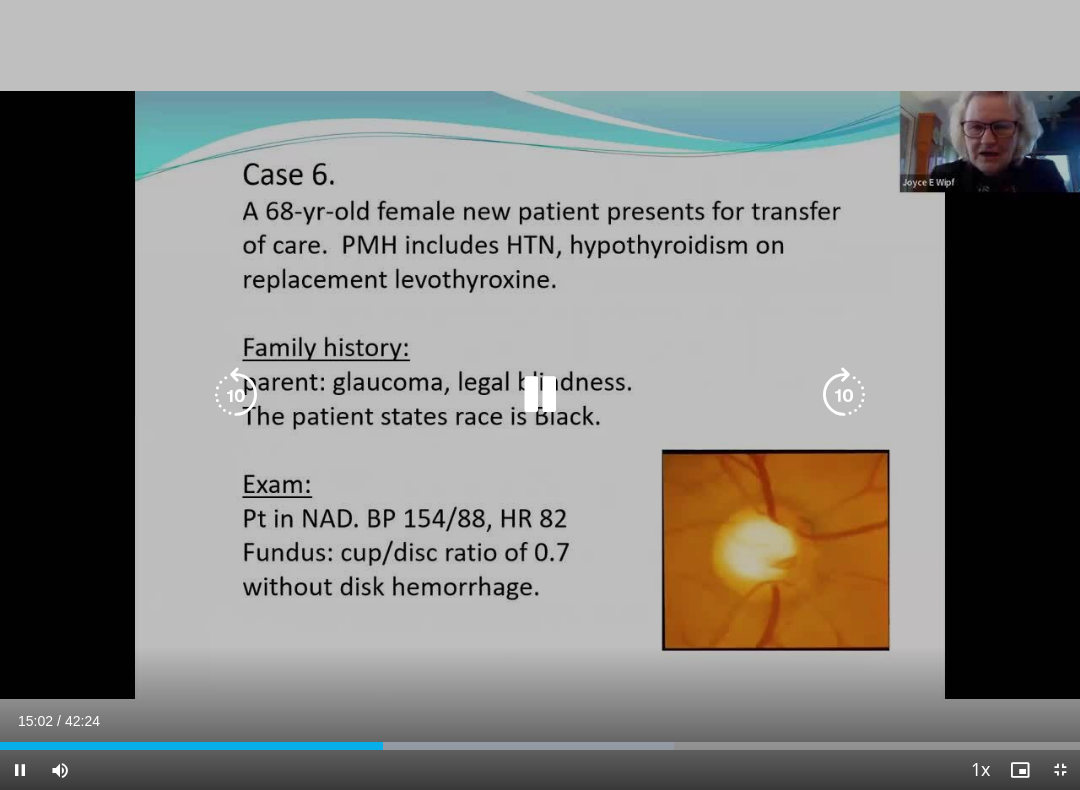 click at bounding box center (844, 395) 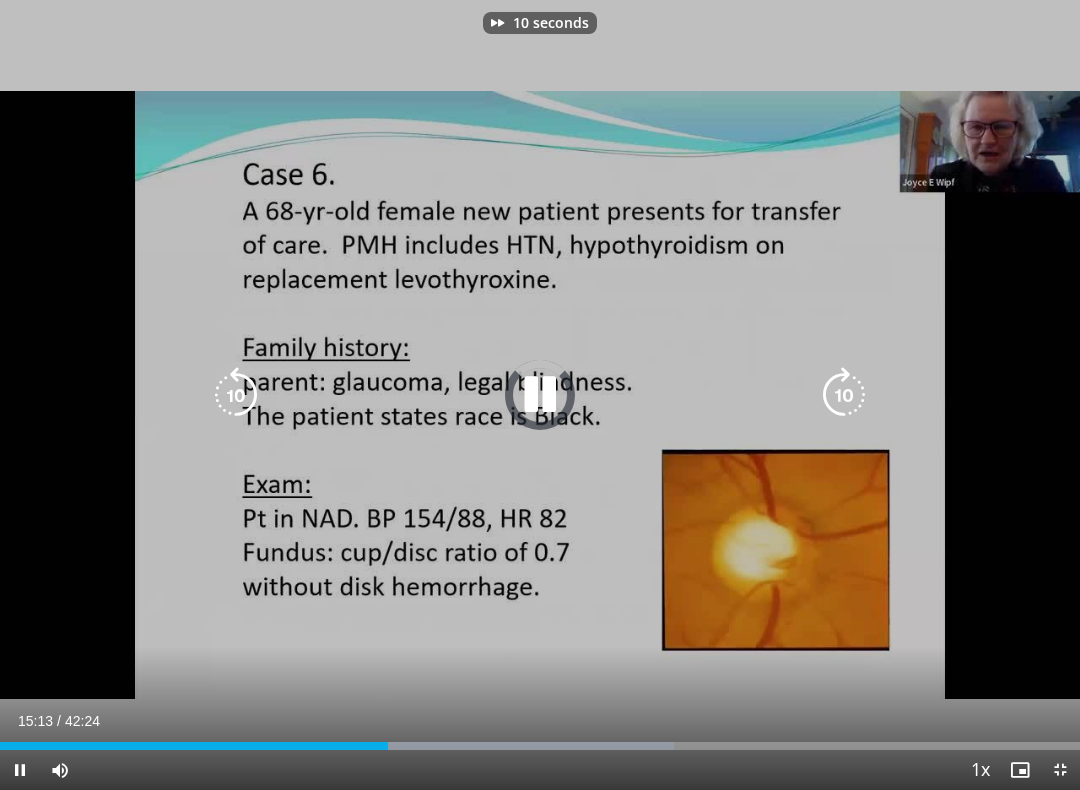 click at bounding box center [844, 395] 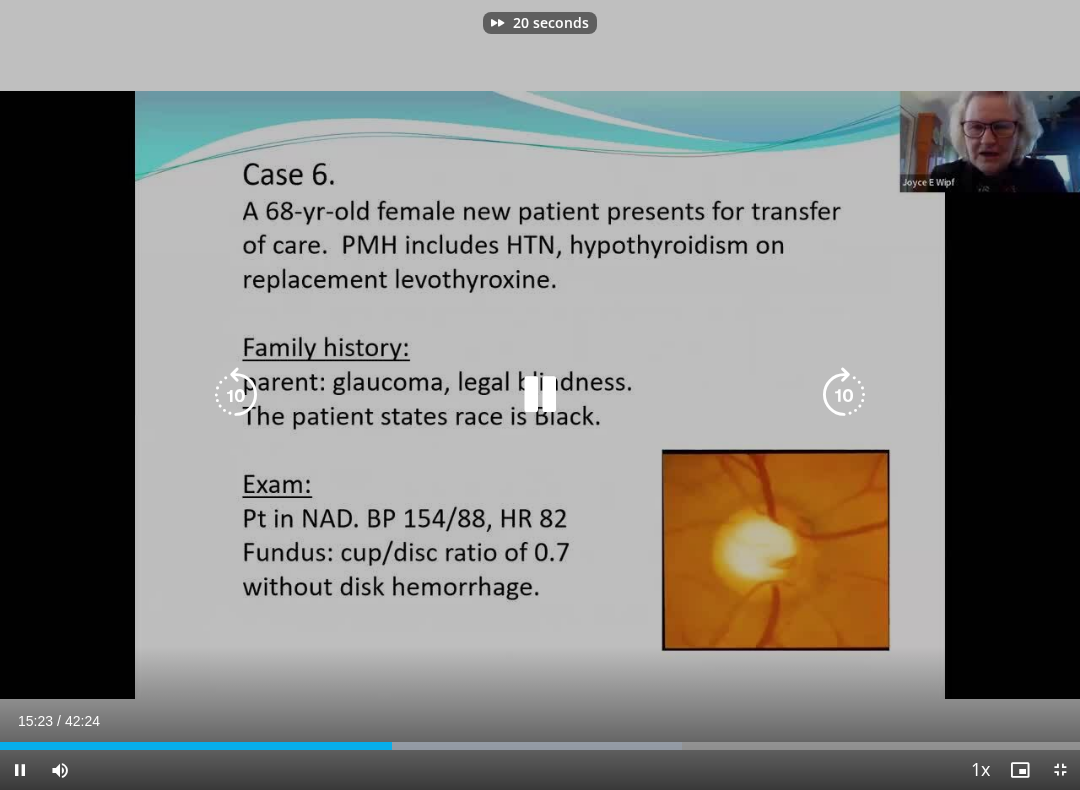 click at bounding box center (844, 395) 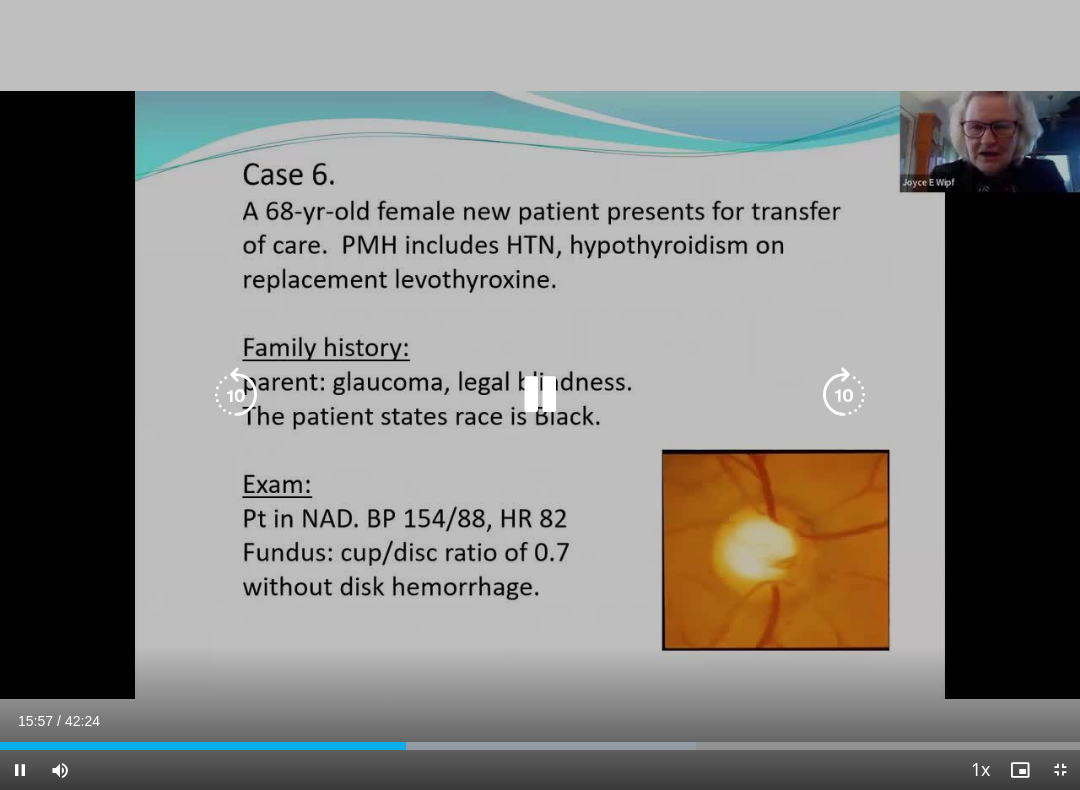 click at bounding box center (844, 395) 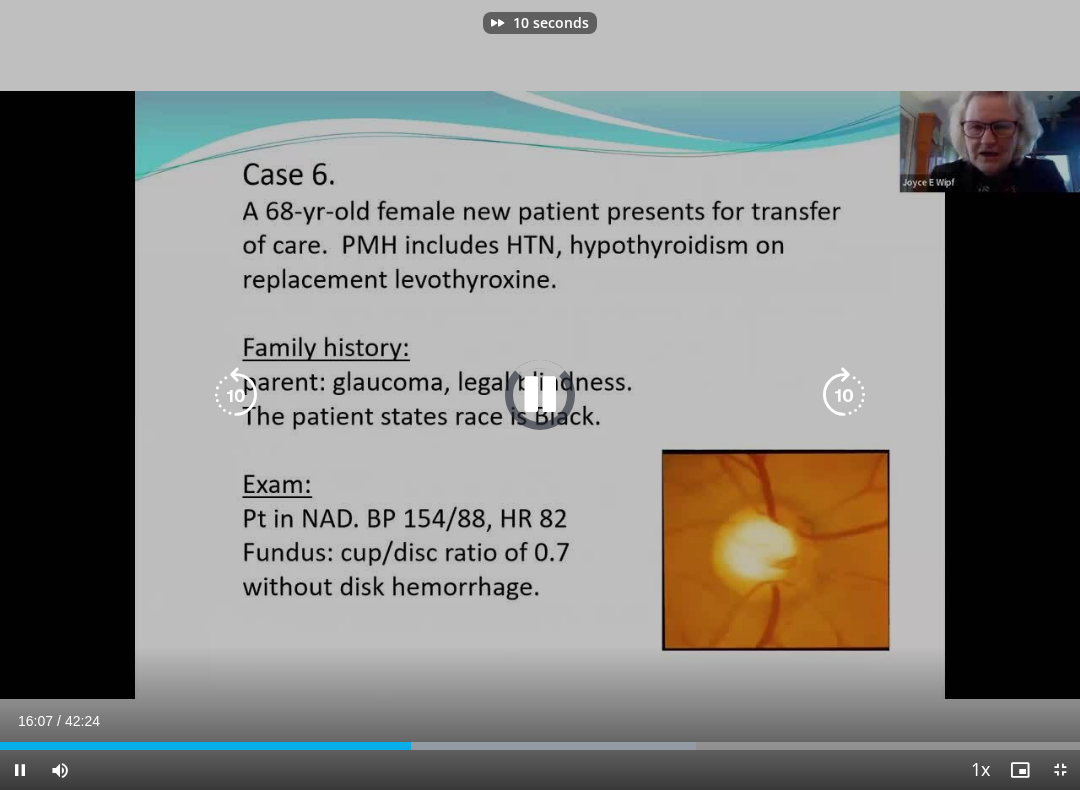 click at bounding box center (844, 395) 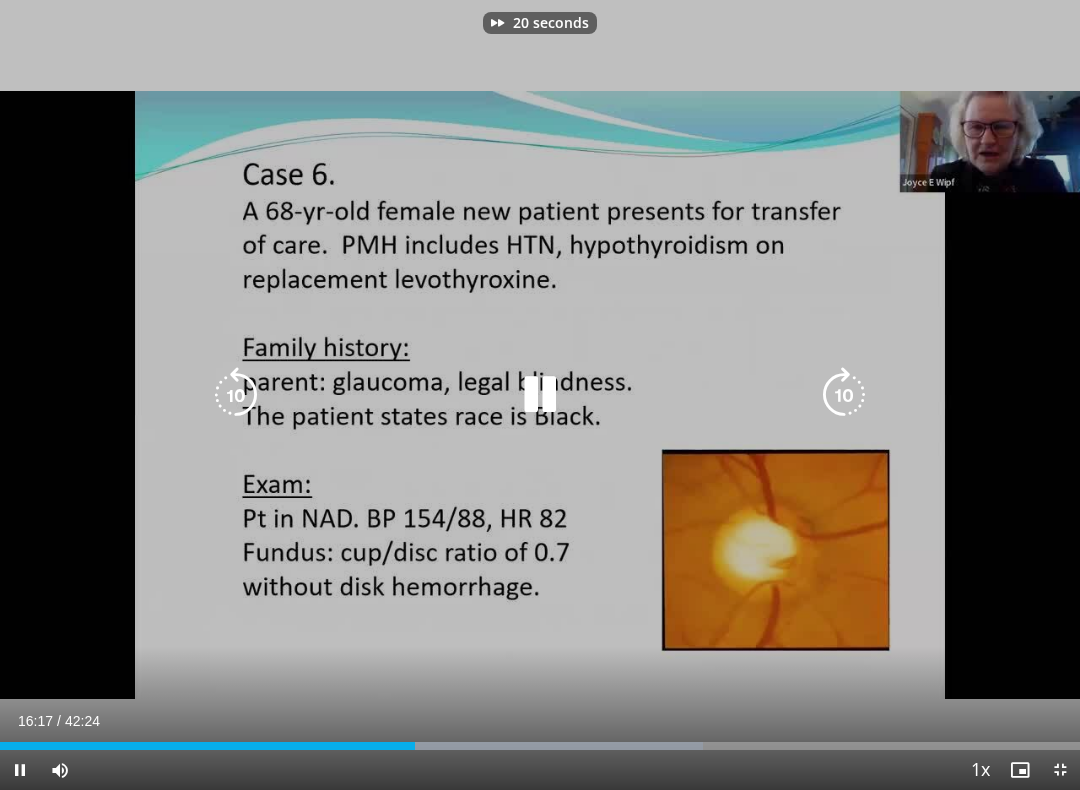 click at bounding box center (844, 395) 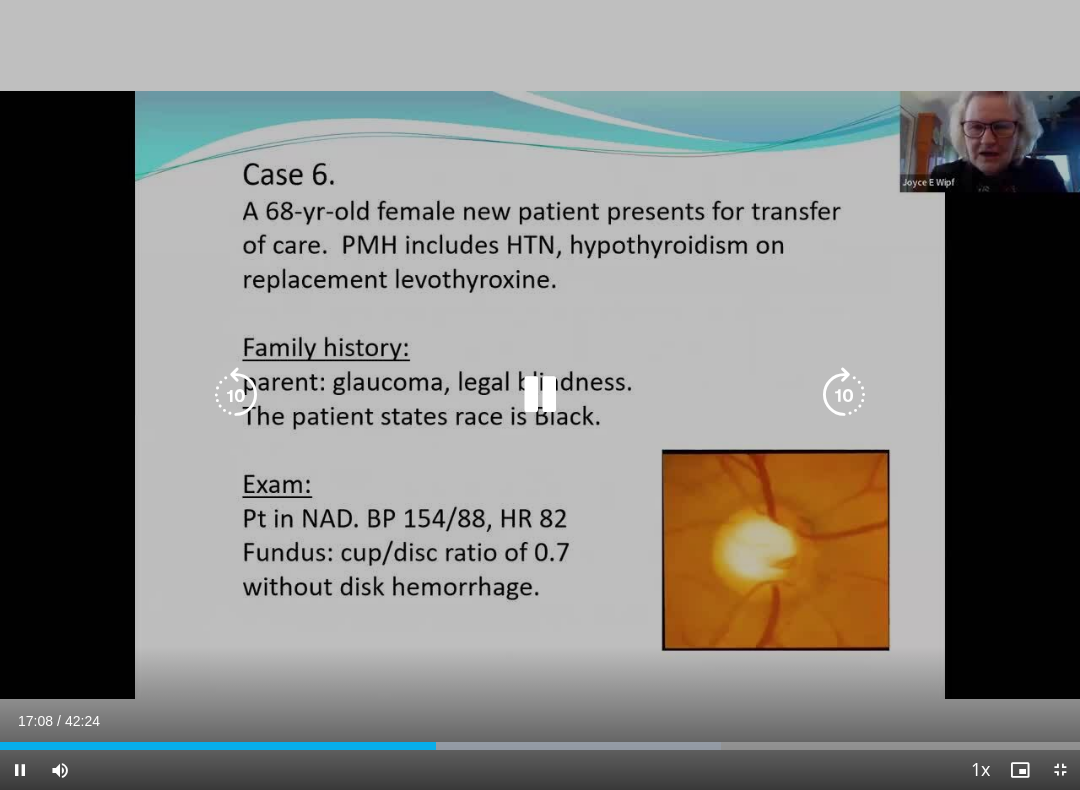 click at bounding box center (844, 395) 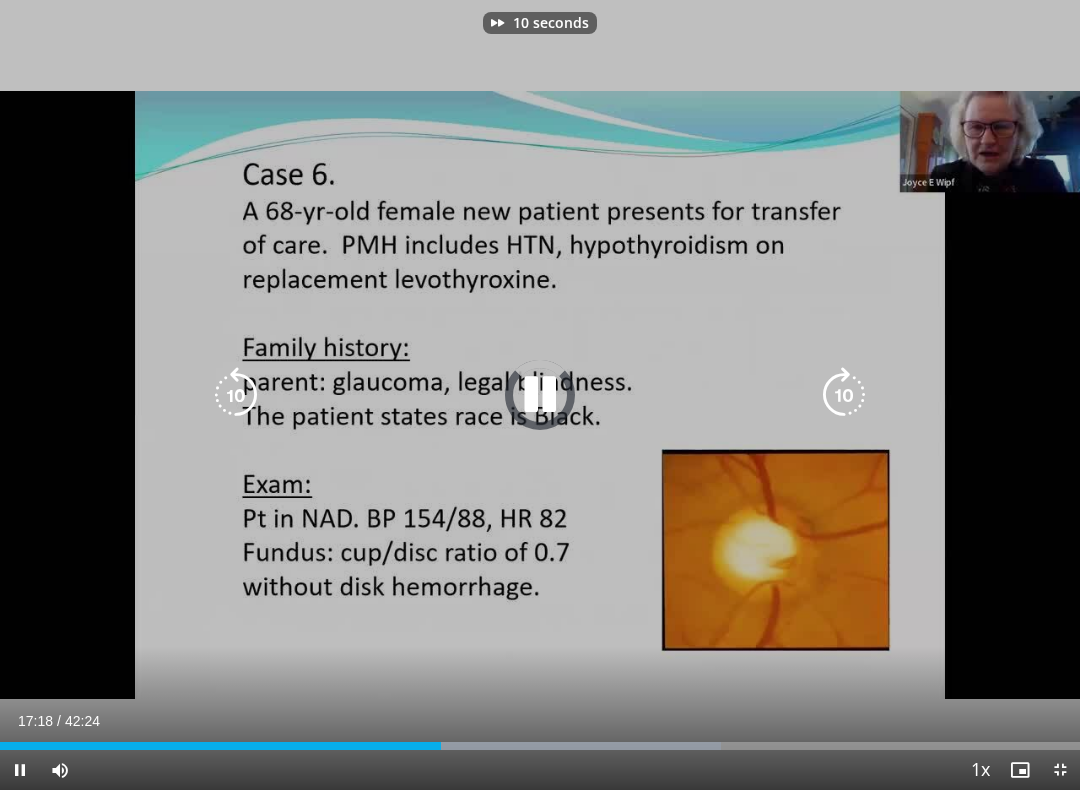 click at bounding box center (844, 395) 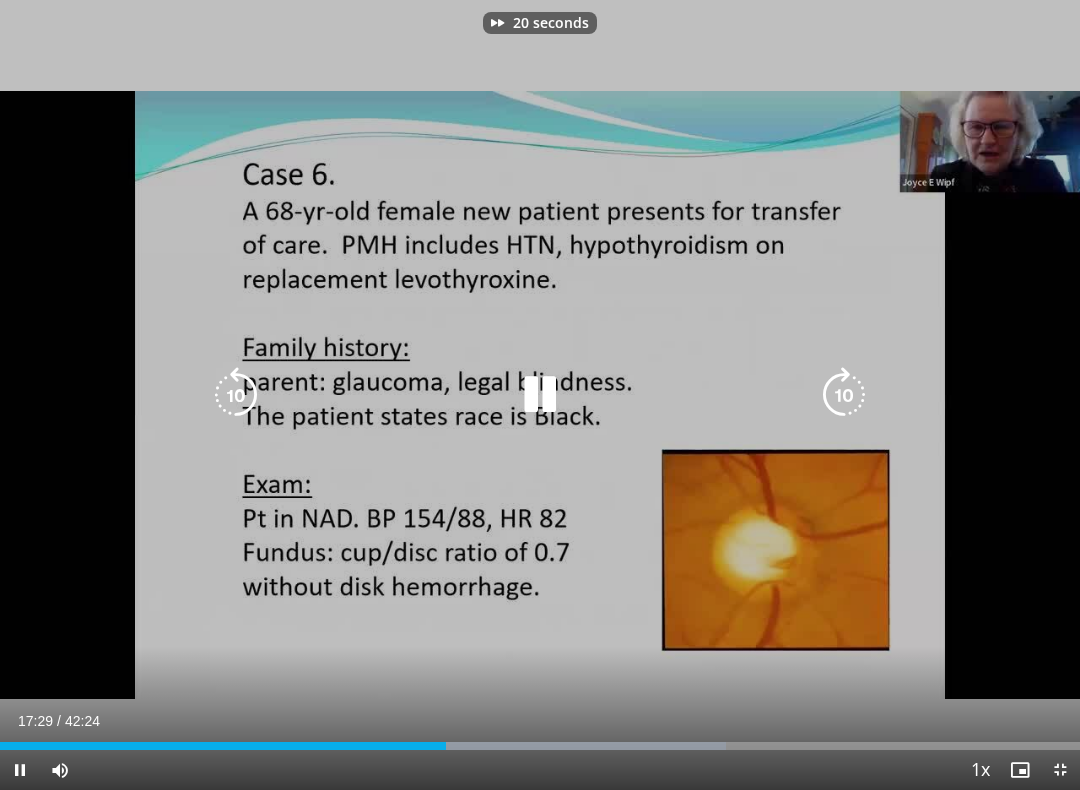 click at bounding box center [844, 395] 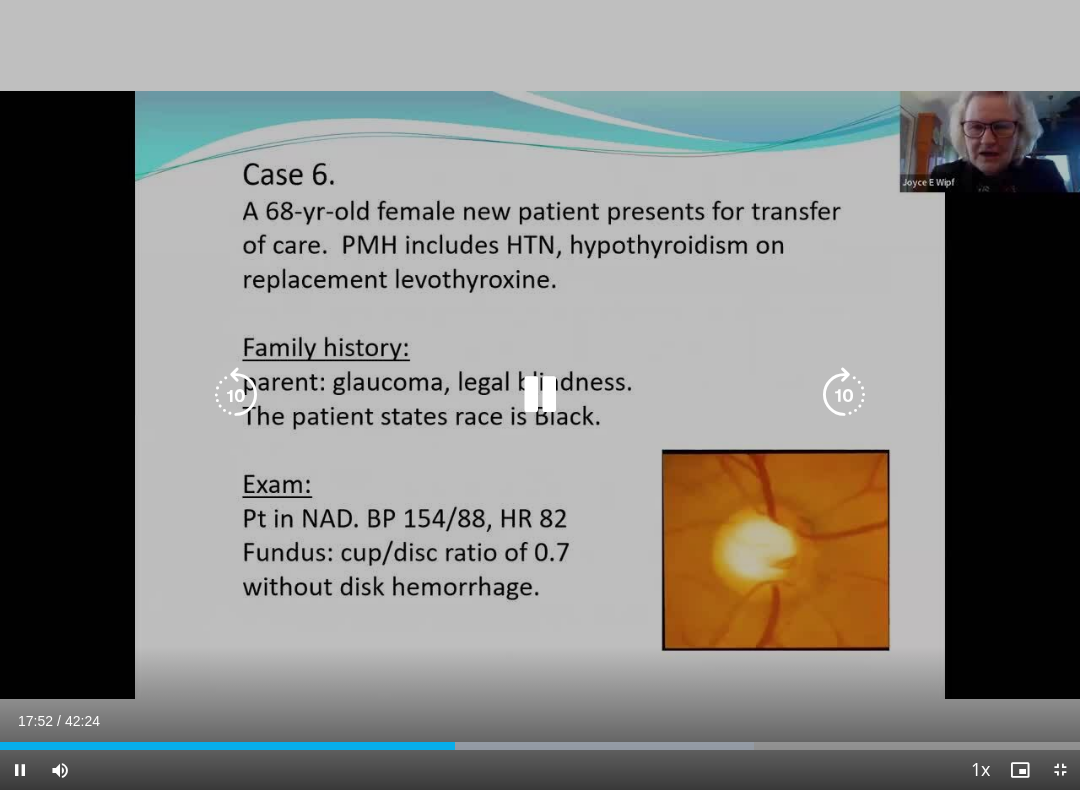 click at bounding box center [844, 395] 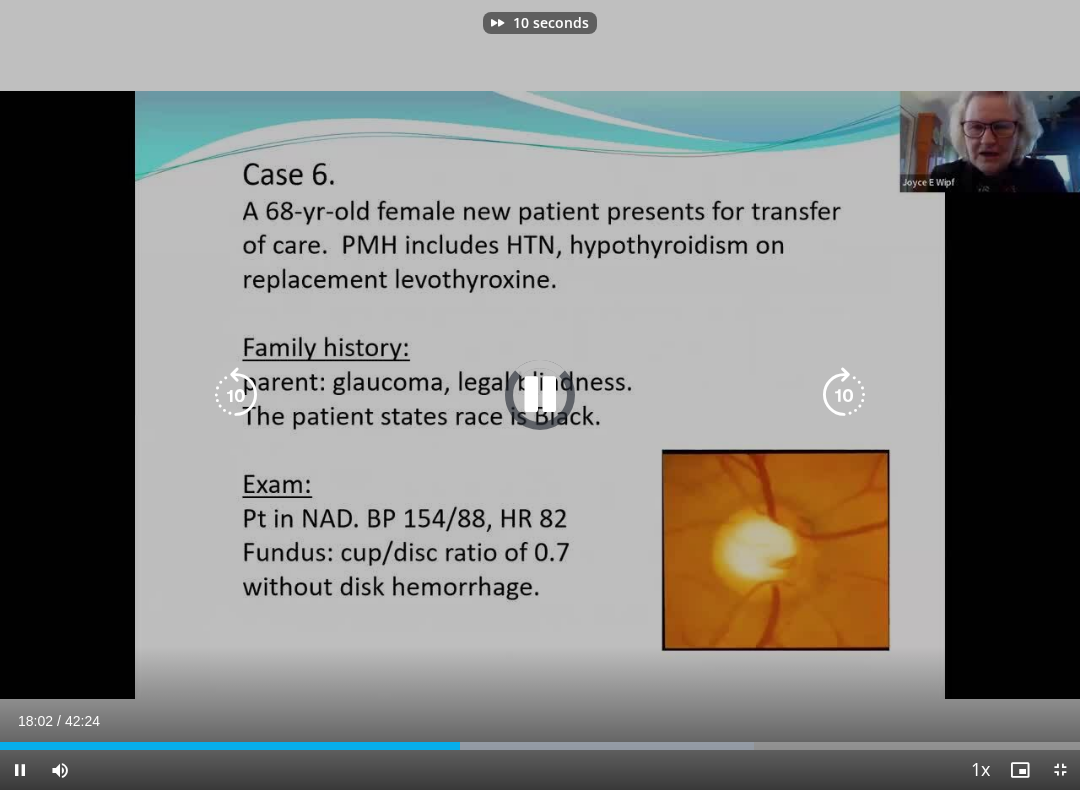 click at bounding box center (844, 395) 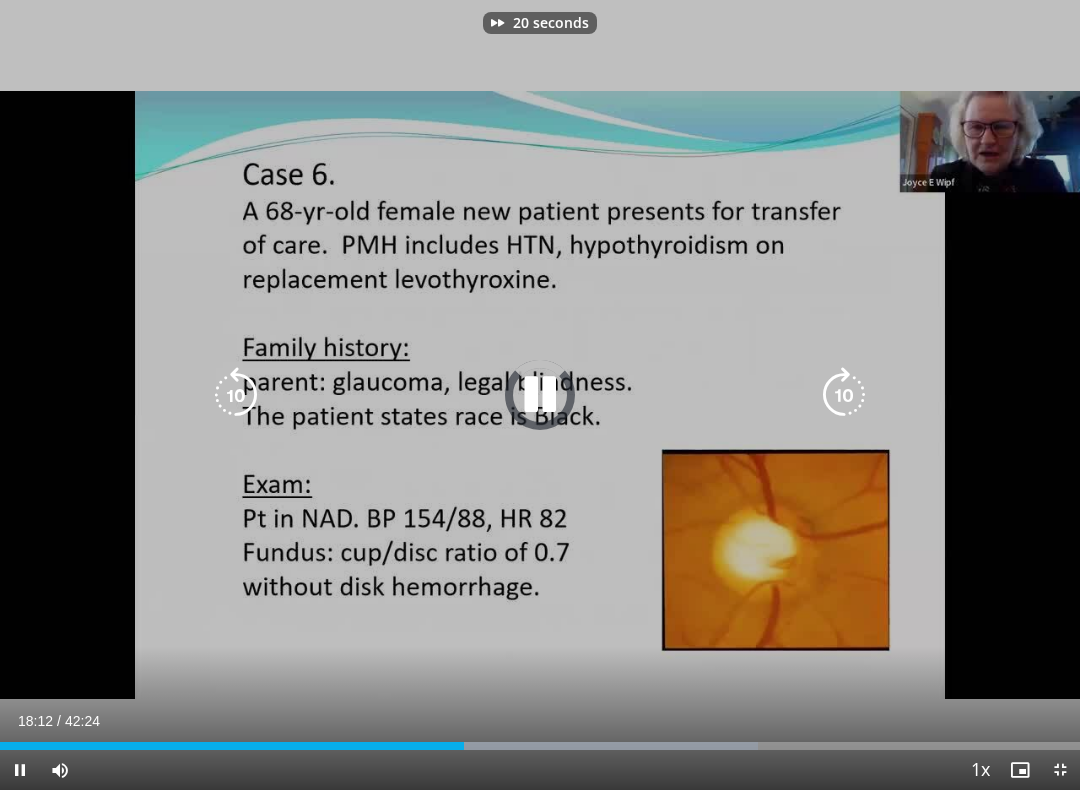 click at bounding box center [844, 395] 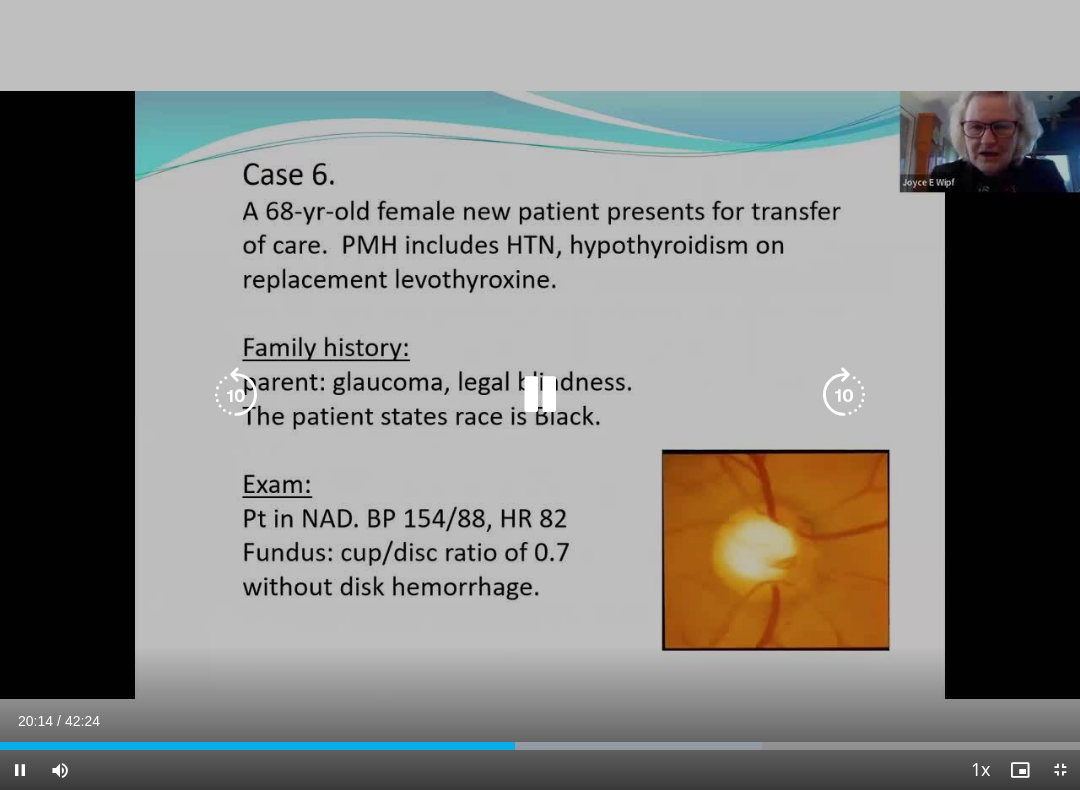 click at bounding box center (844, 395) 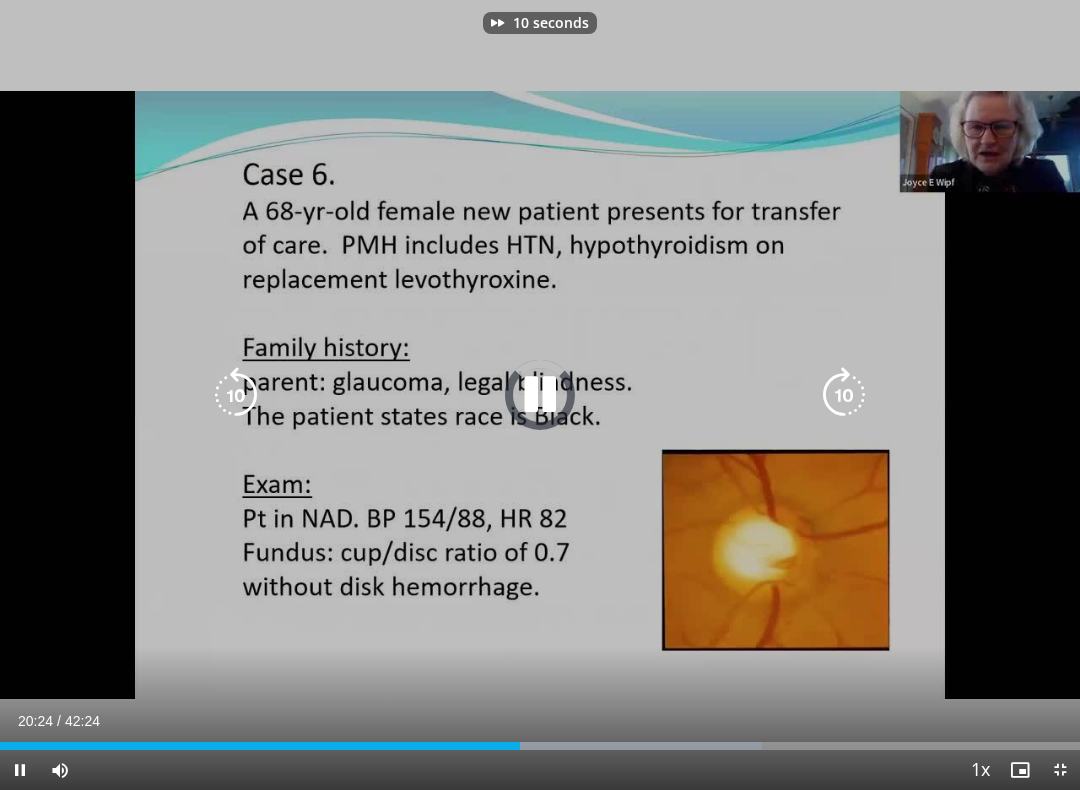 click at bounding box center (844, 395) 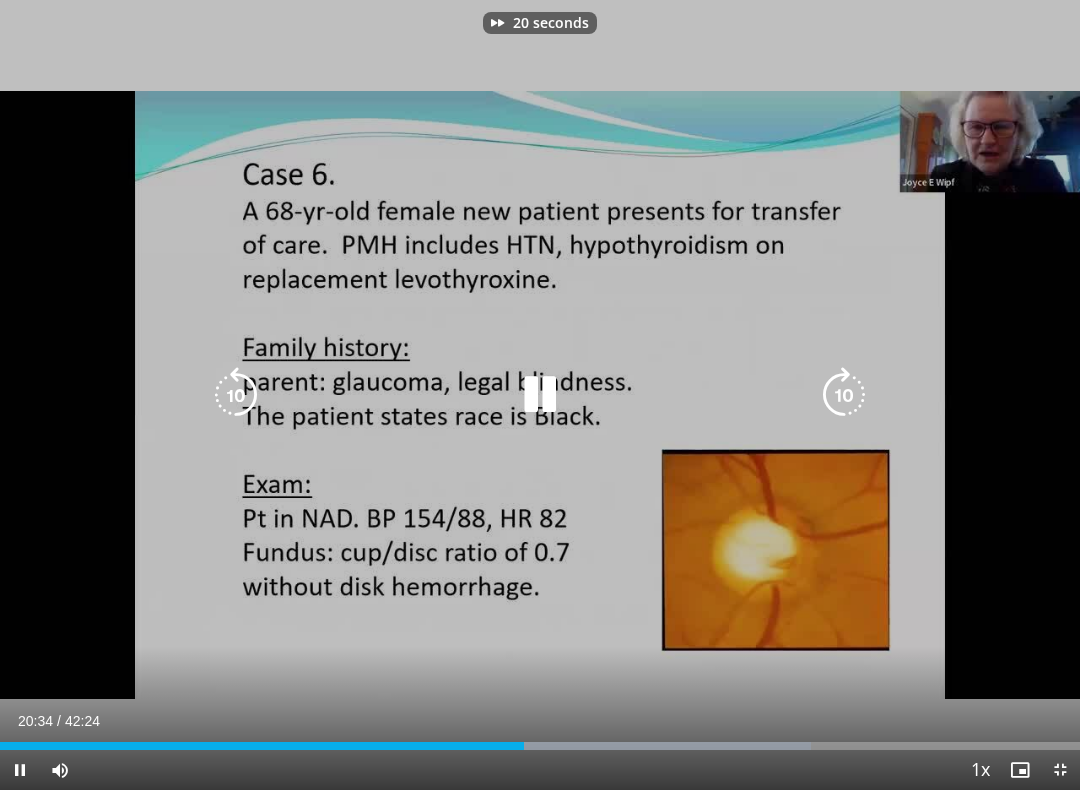 click at bounding box center (844, 395) 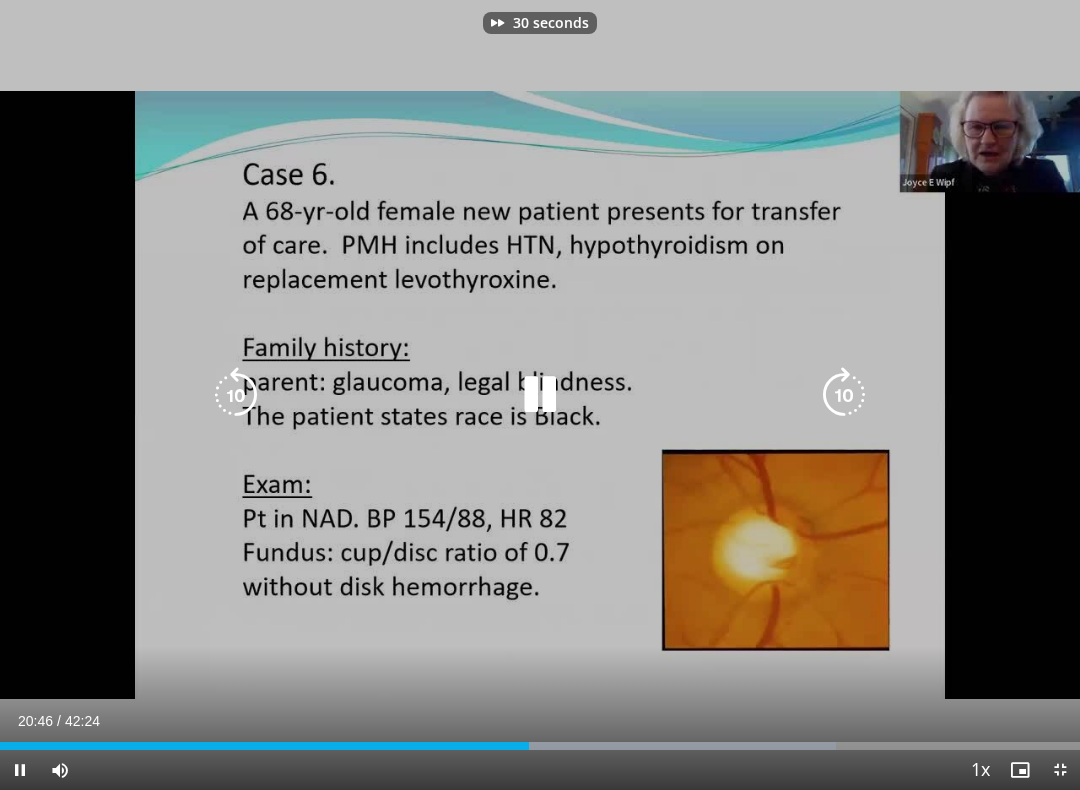 click at bounding box center [844, 395] 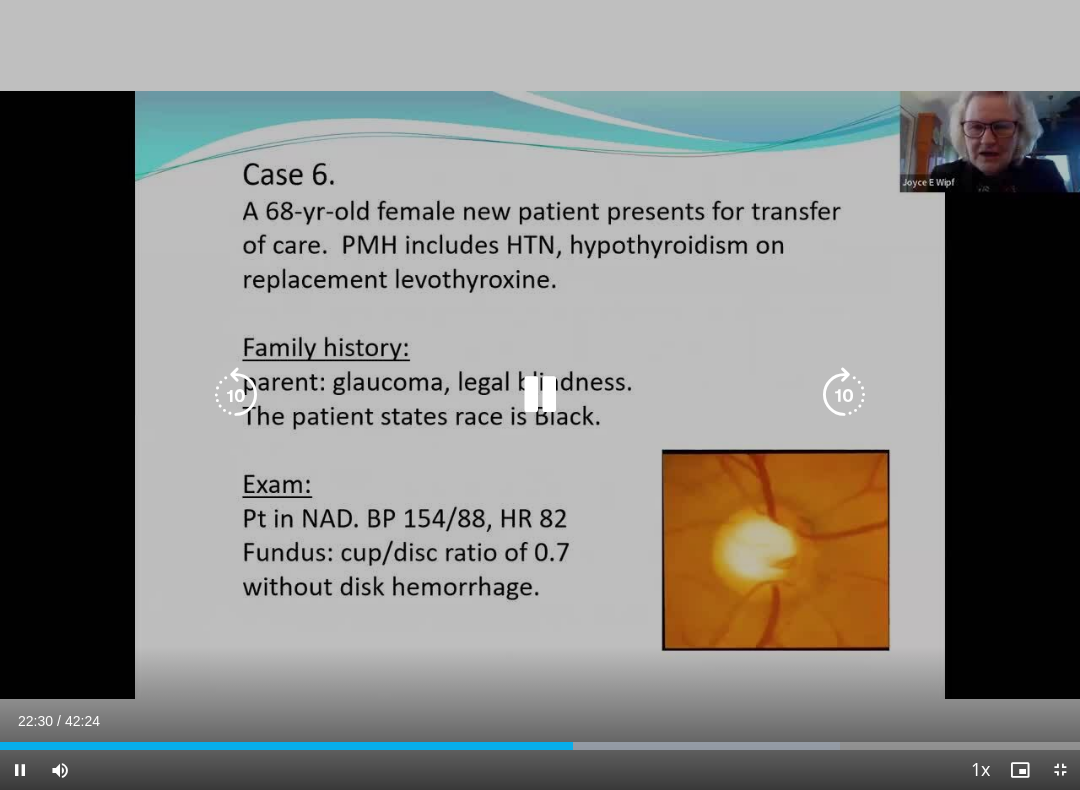 click at bounding box center (844, 395) 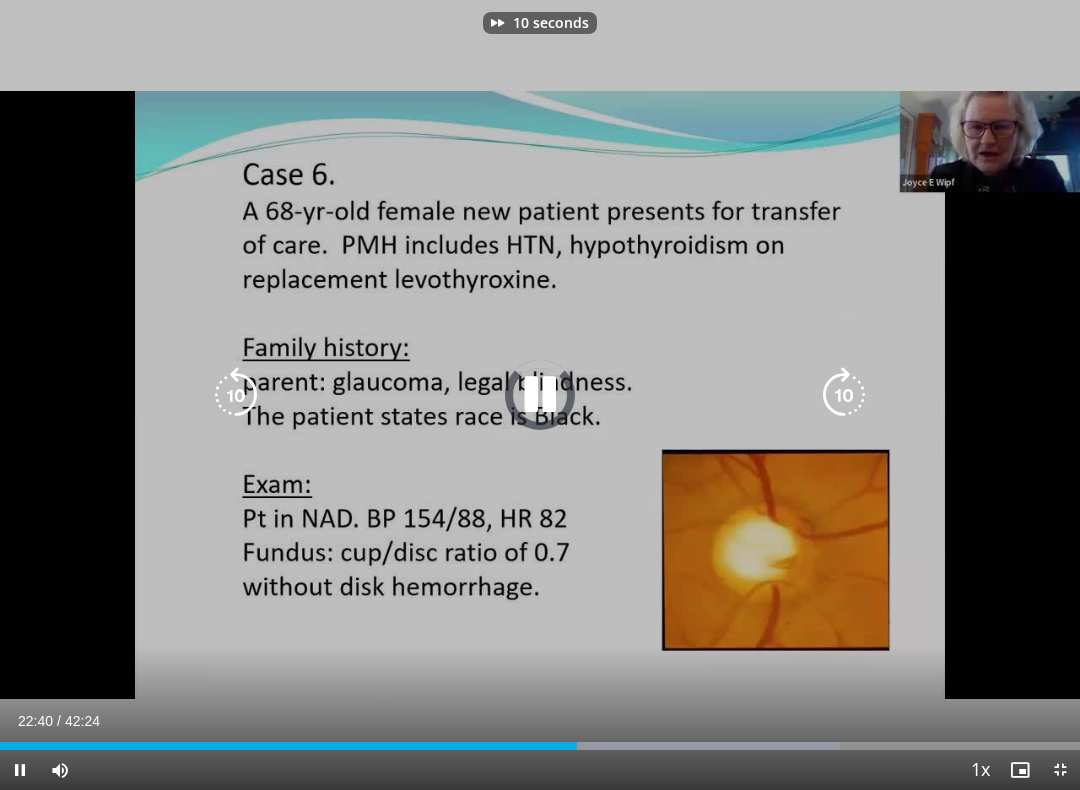 click at bounding box center (844, 395) 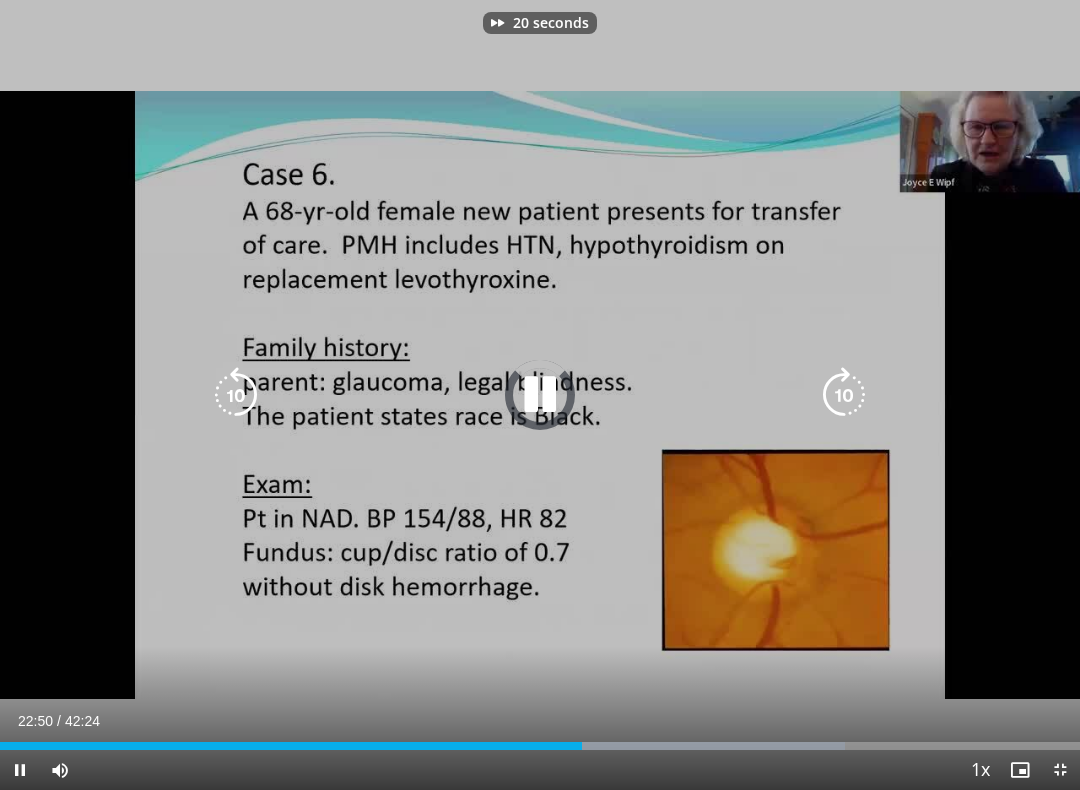 click at bounding box center [844, 395] 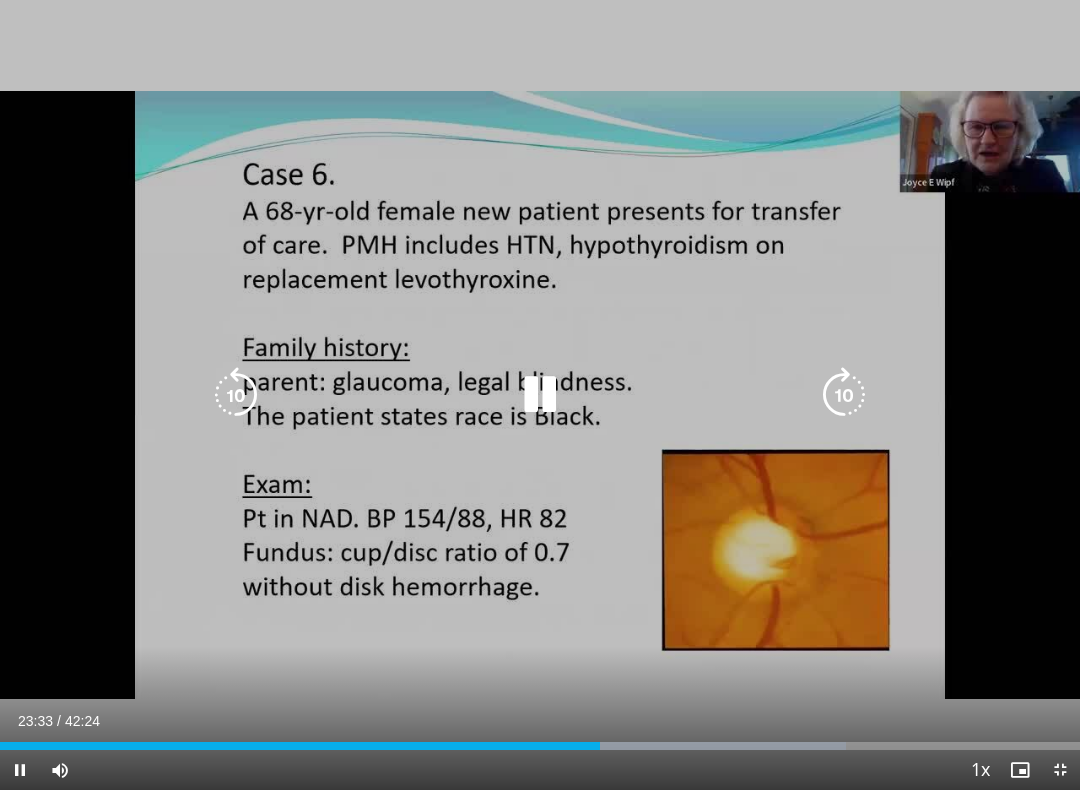 click at bounding box center [844, 395] 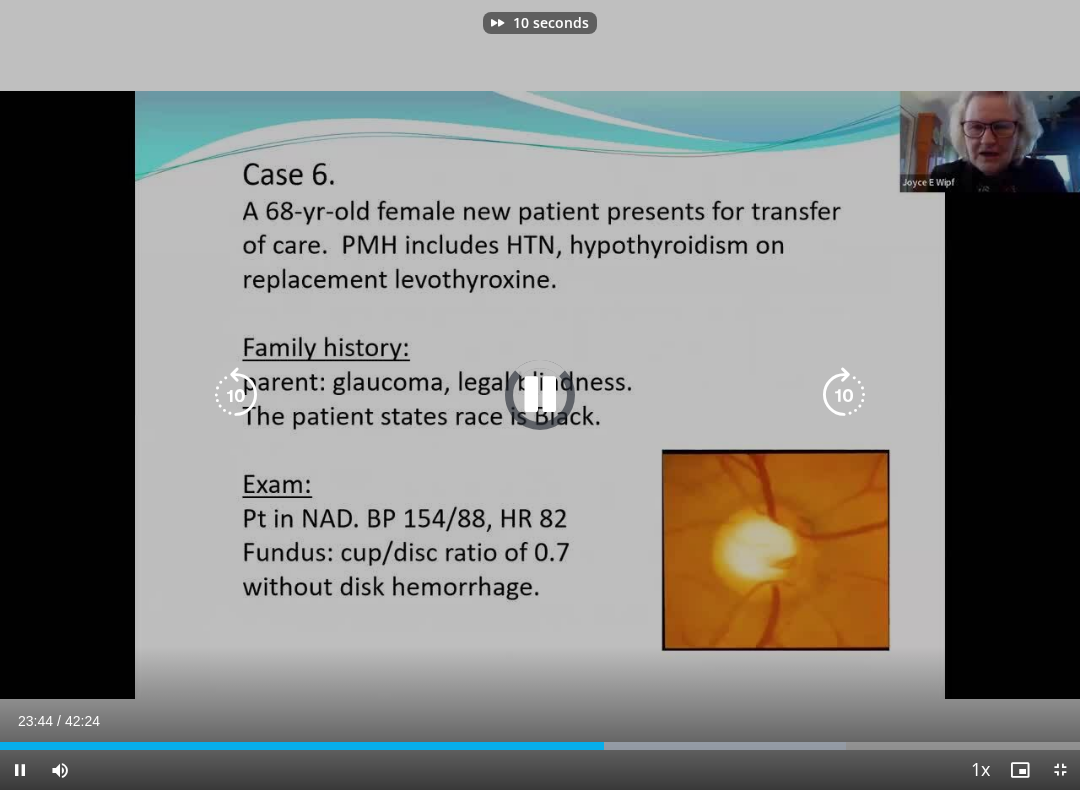 click at bounding box center (844, 395) 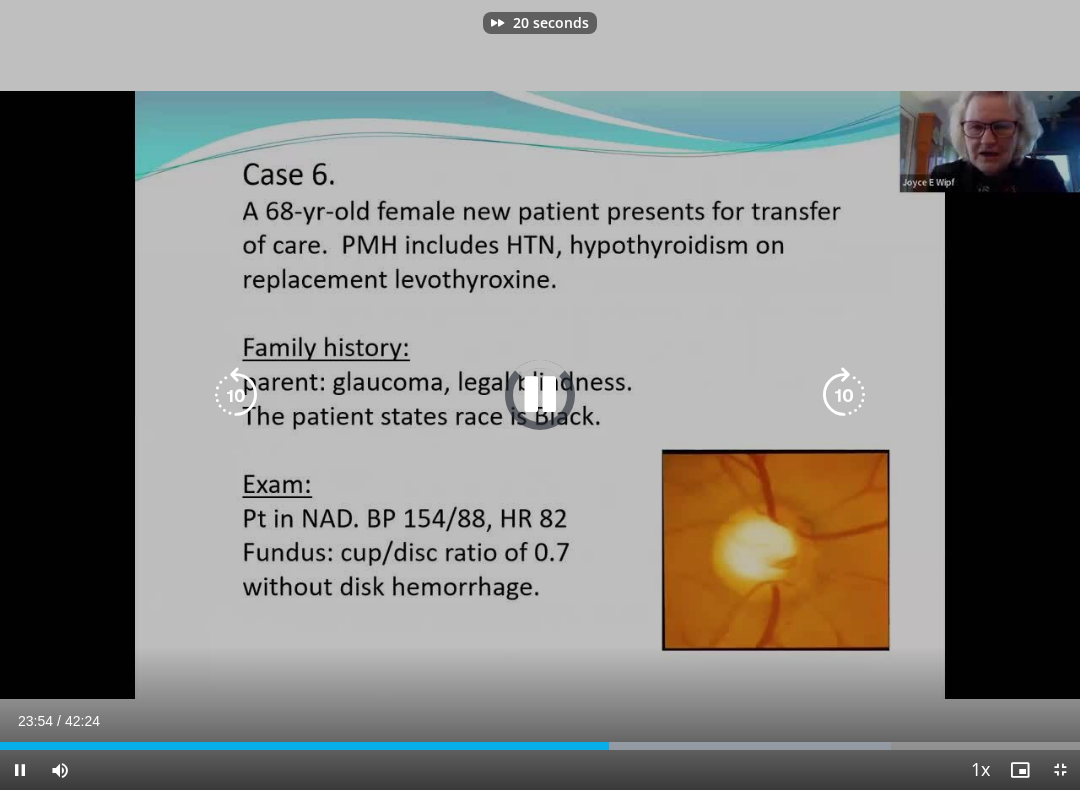 click at bounding box center (844, 395) 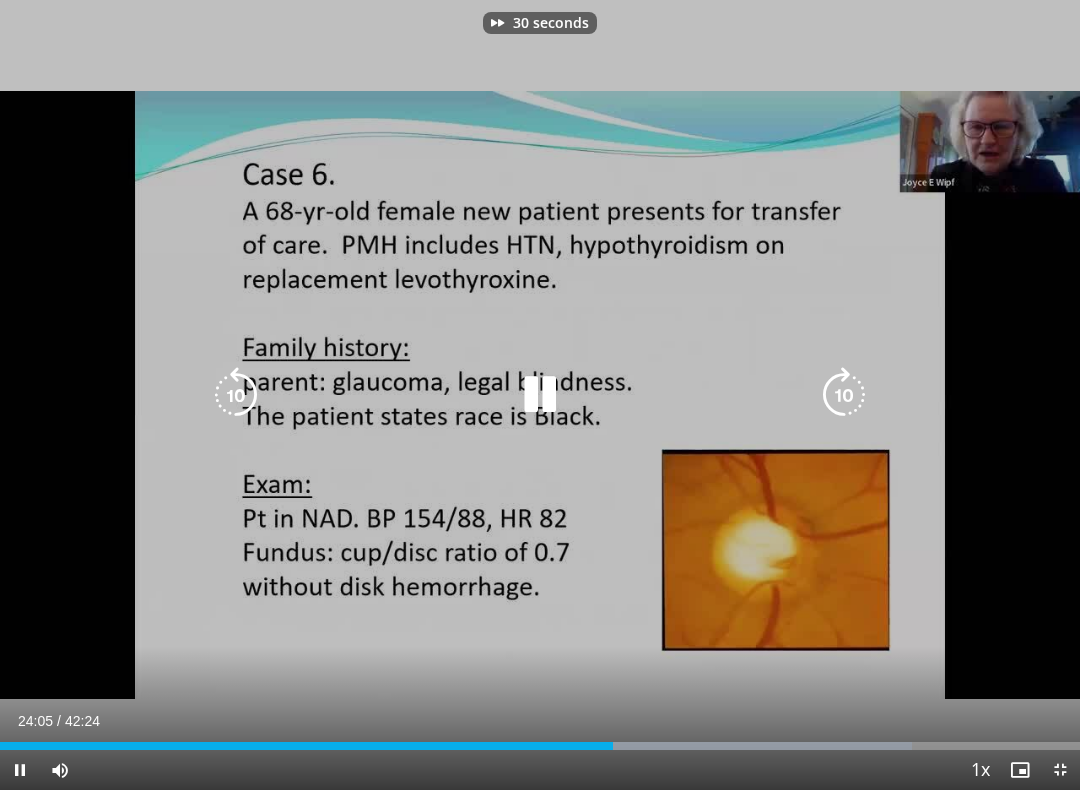 click at bounding box center [844, 395] 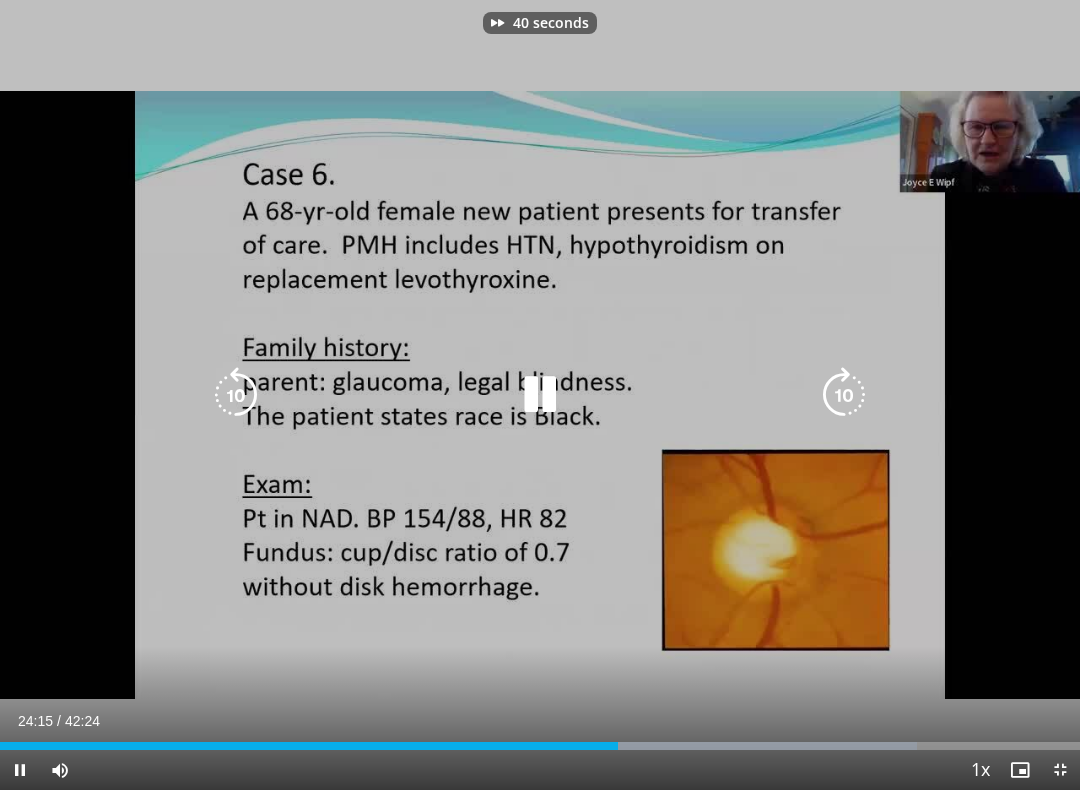 click at bounding box center (844, 395) 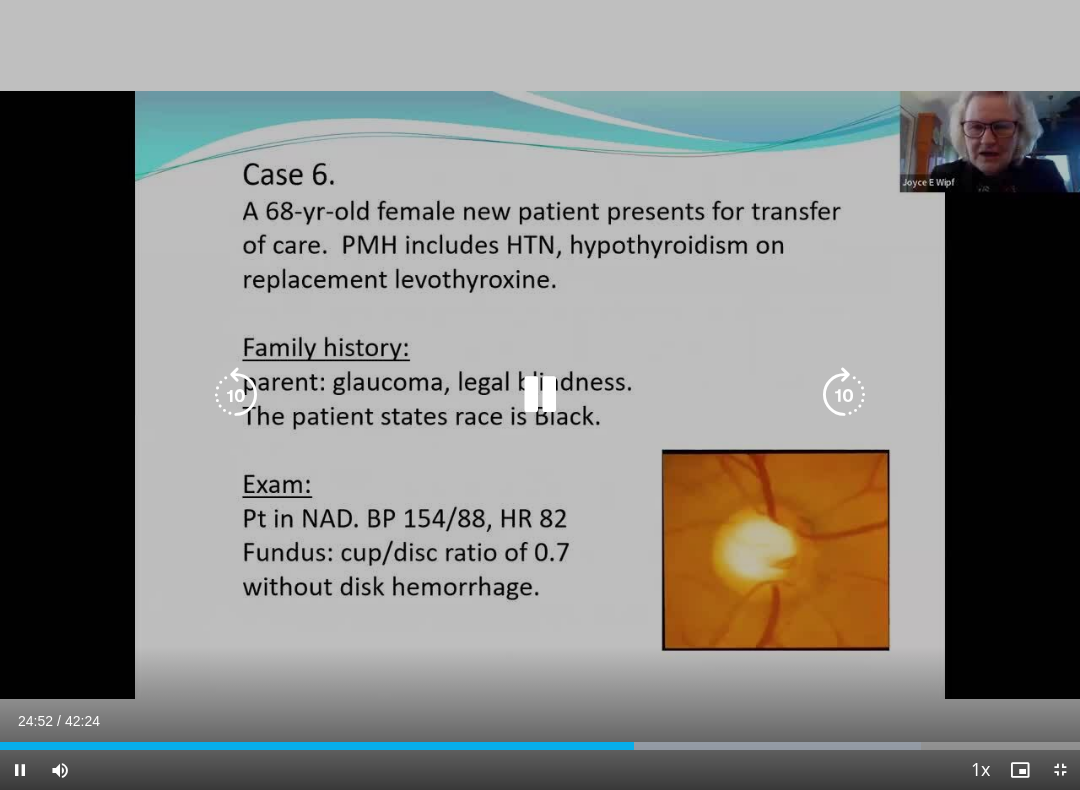 click at bounding box center (844, 395) 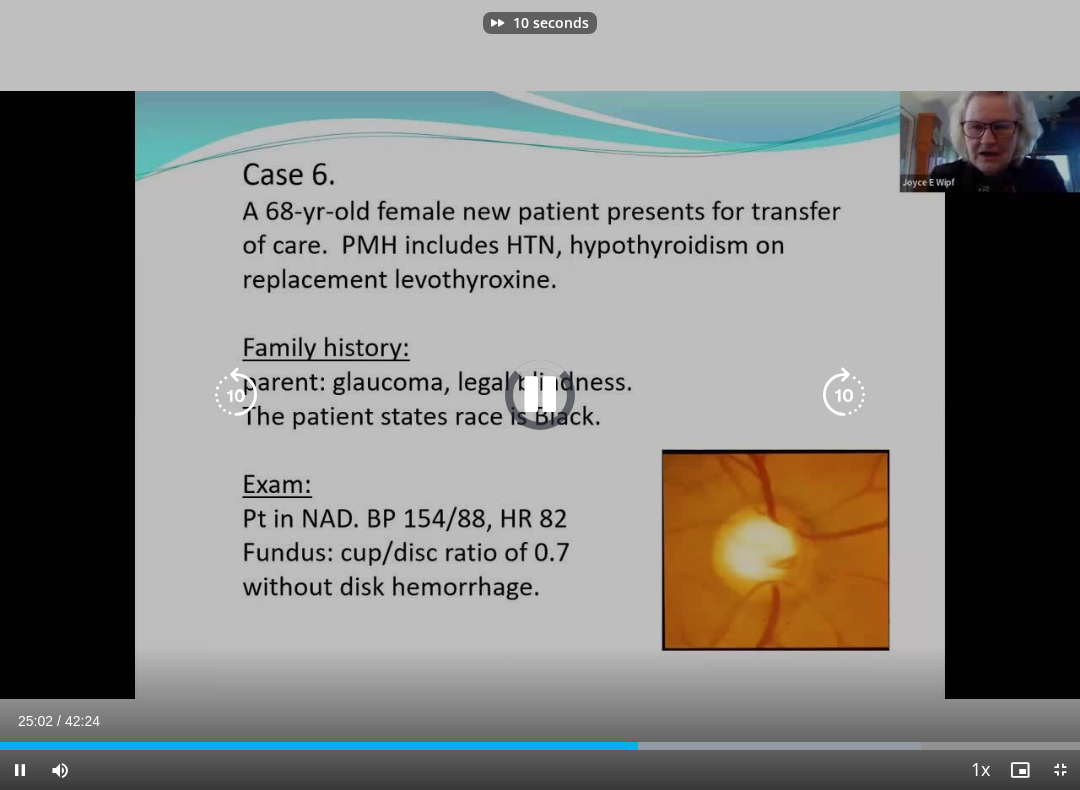 click at bounding box center (844, 395) 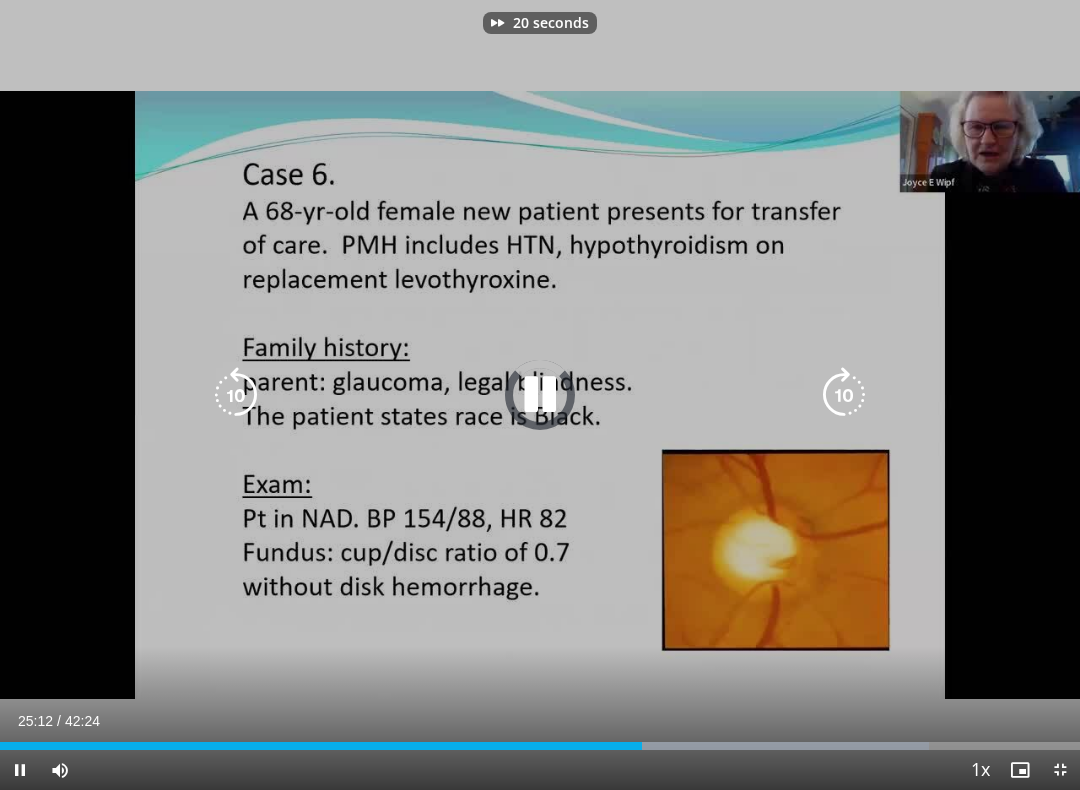 click at bounding box center [844, 395] 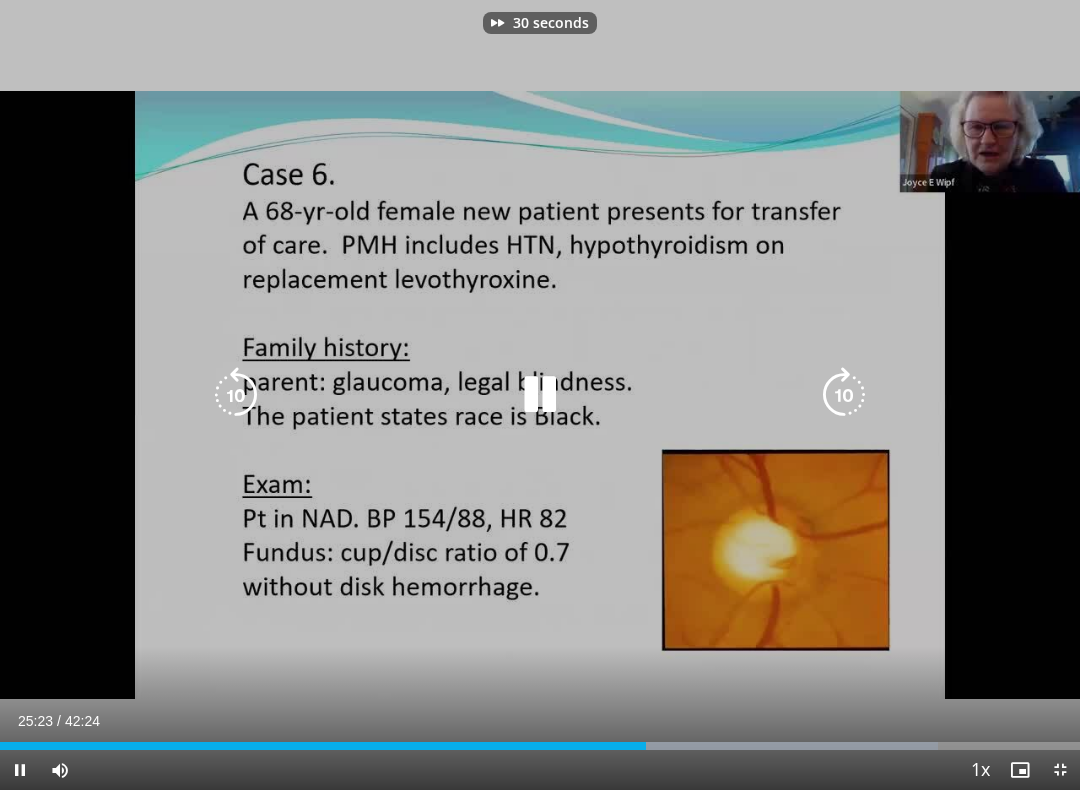 click at bounding box center [844, 395] 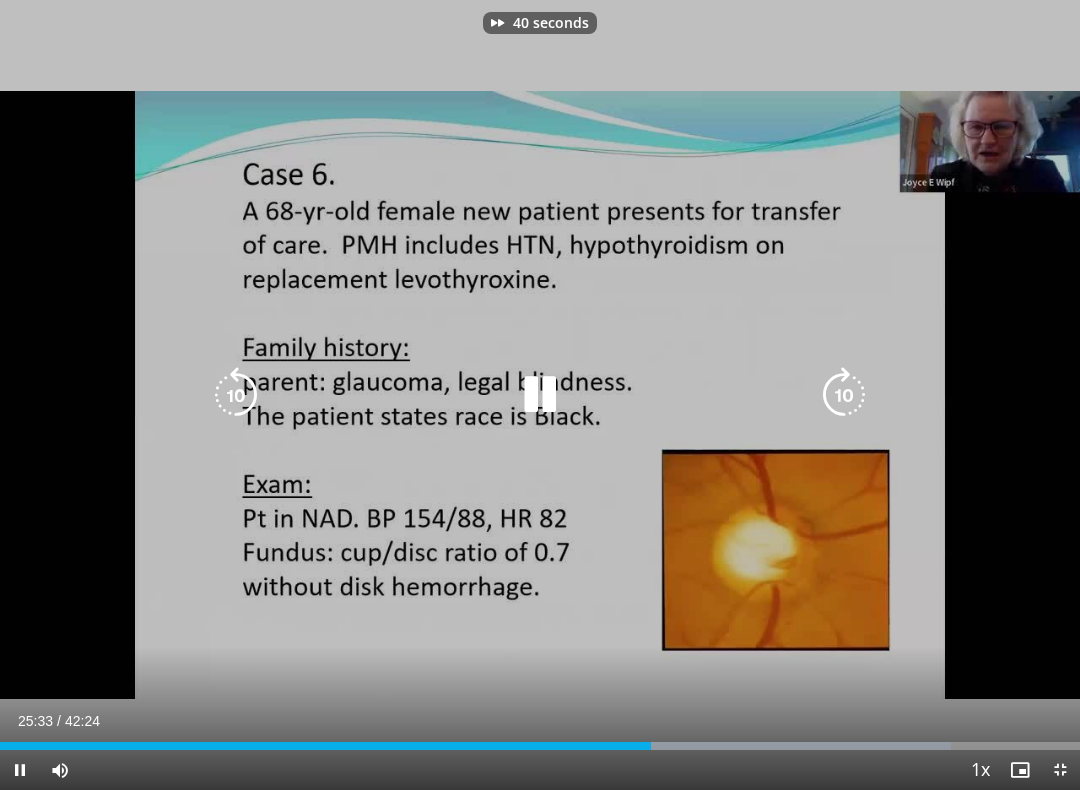 click at bounding box center (844, 395) 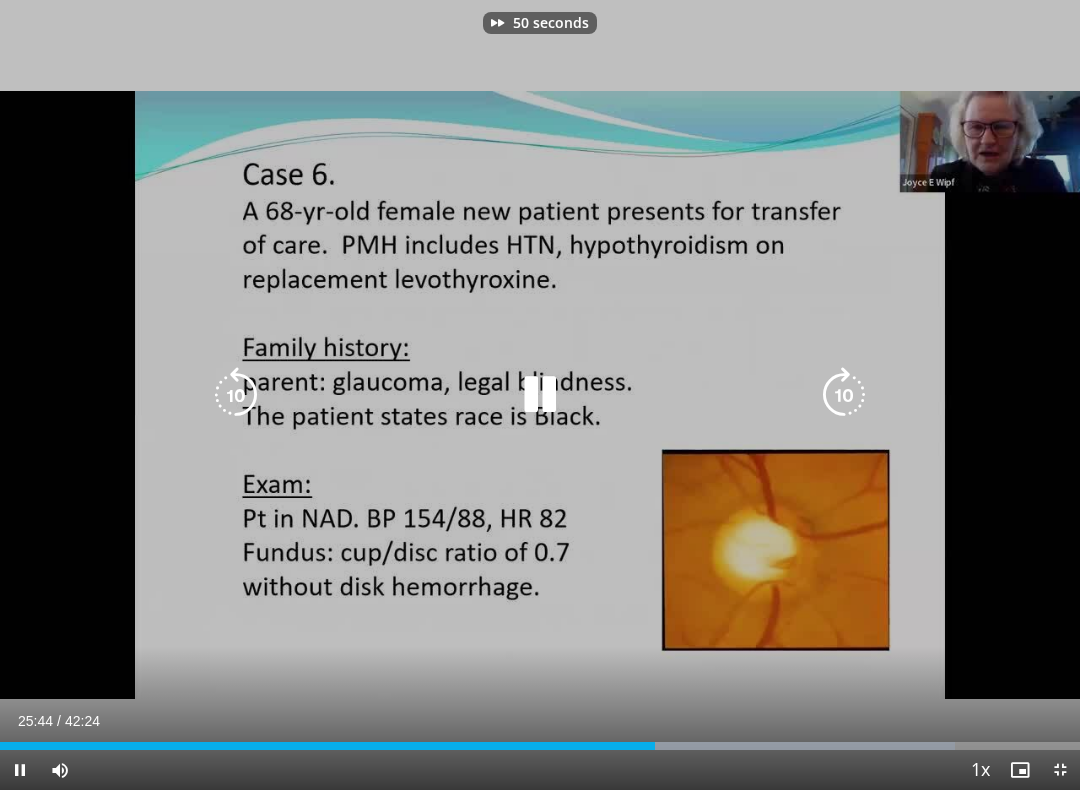 click at bounding box center [844, 395] 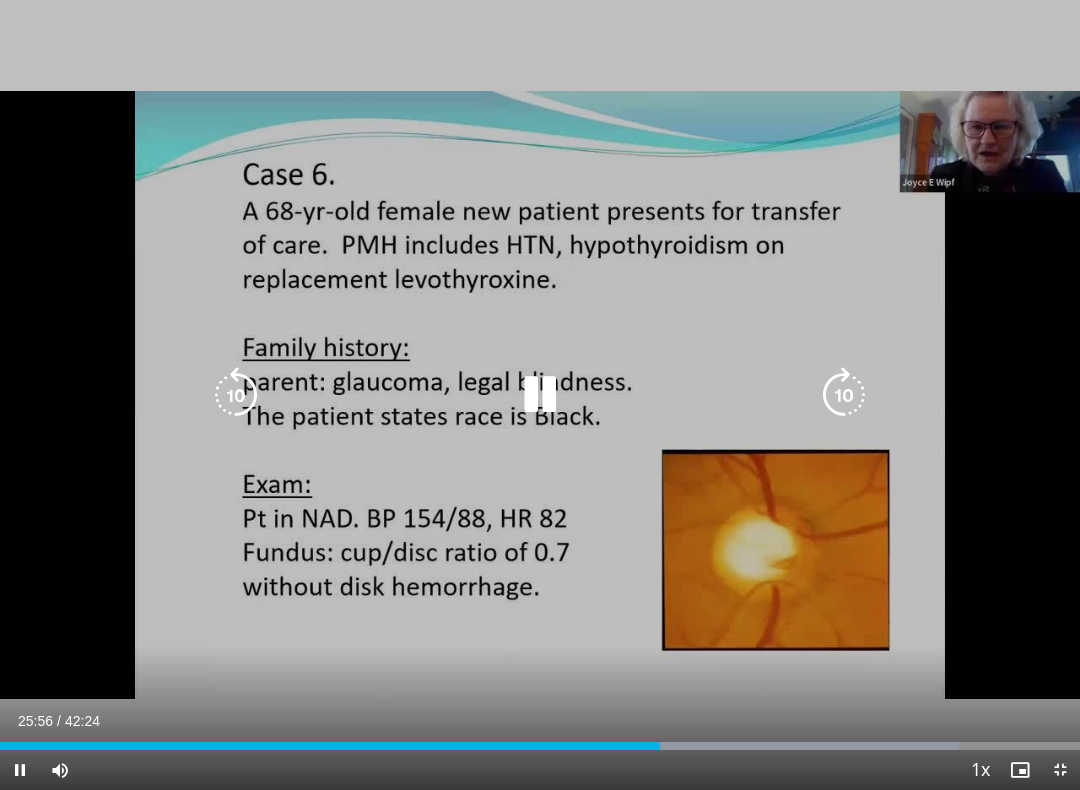 click at bounding box center (844, 395) 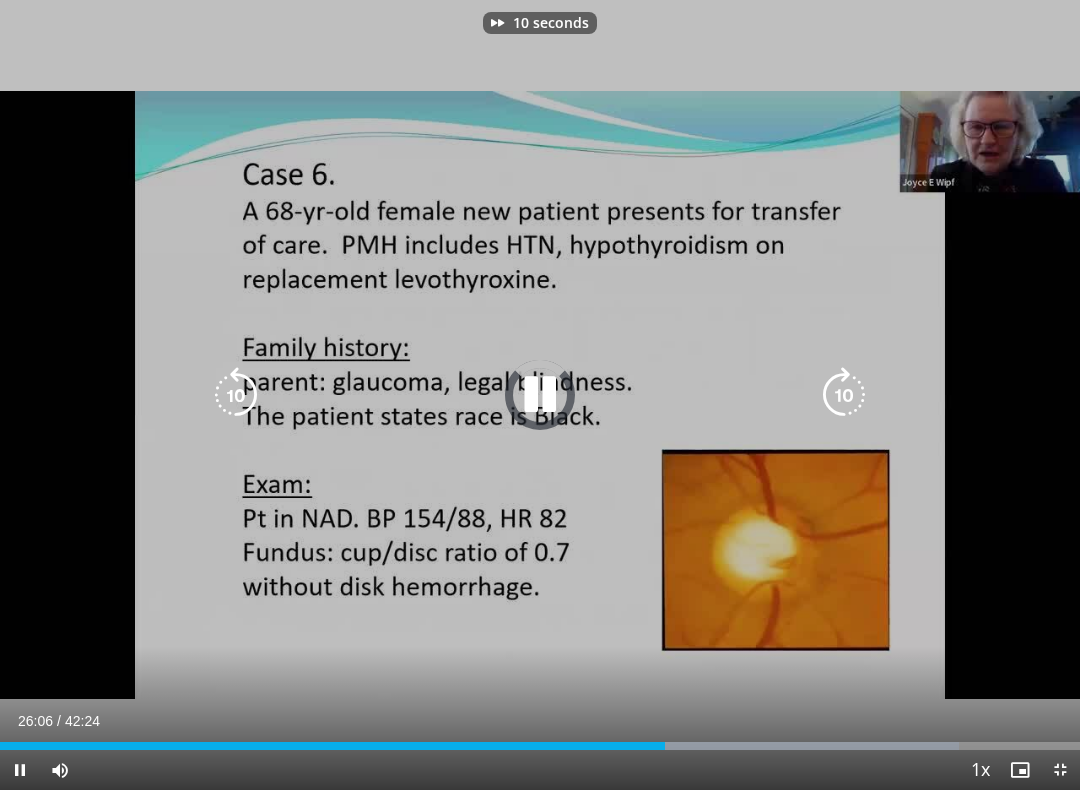 click at bounding box center (844, 395) 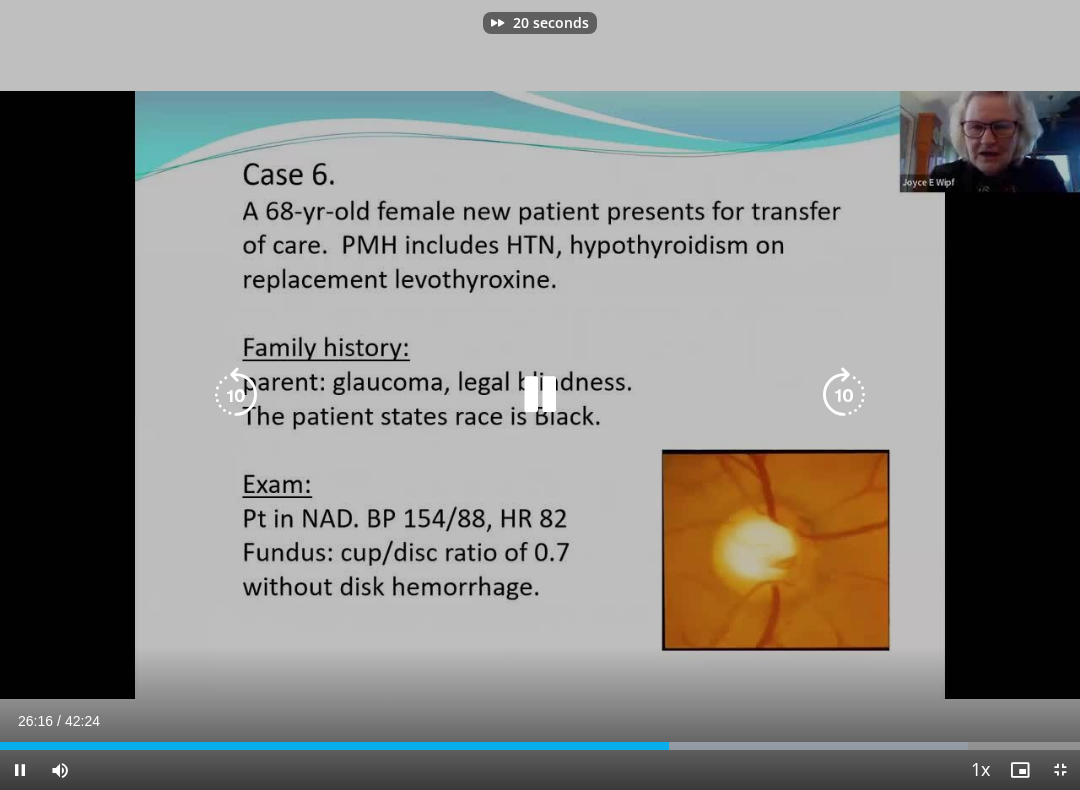 click at bounding box center [844, 395] 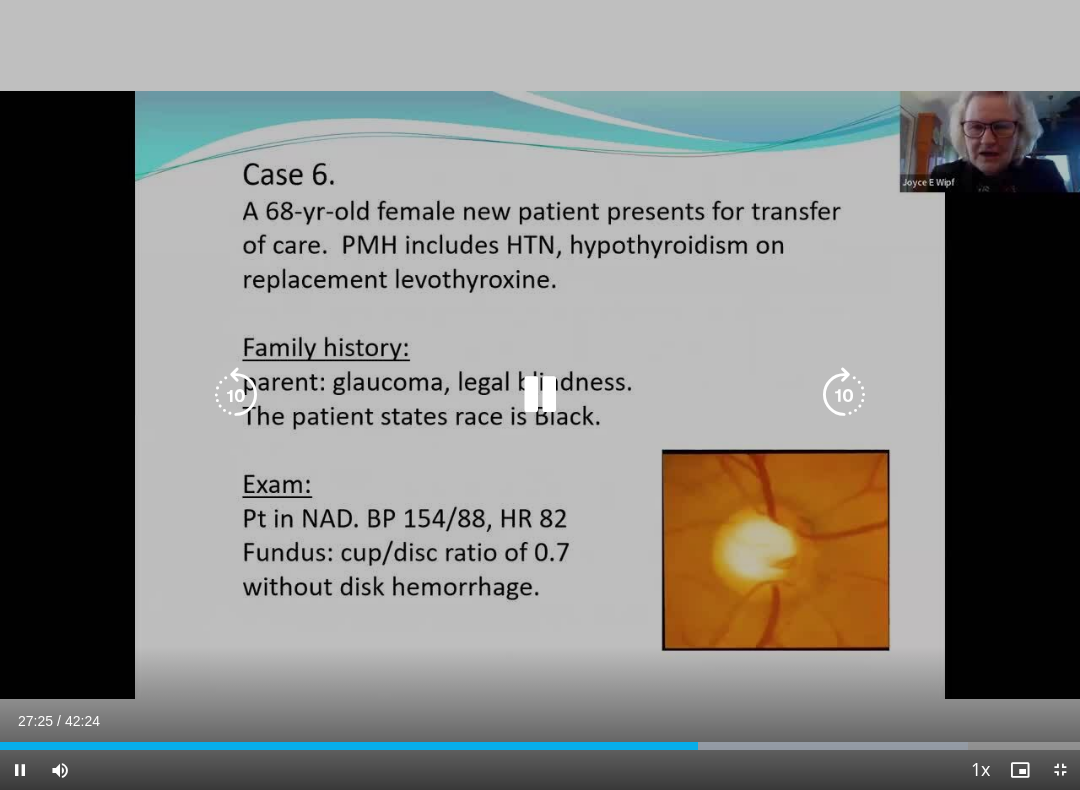 click at bounding box center [844, 395] 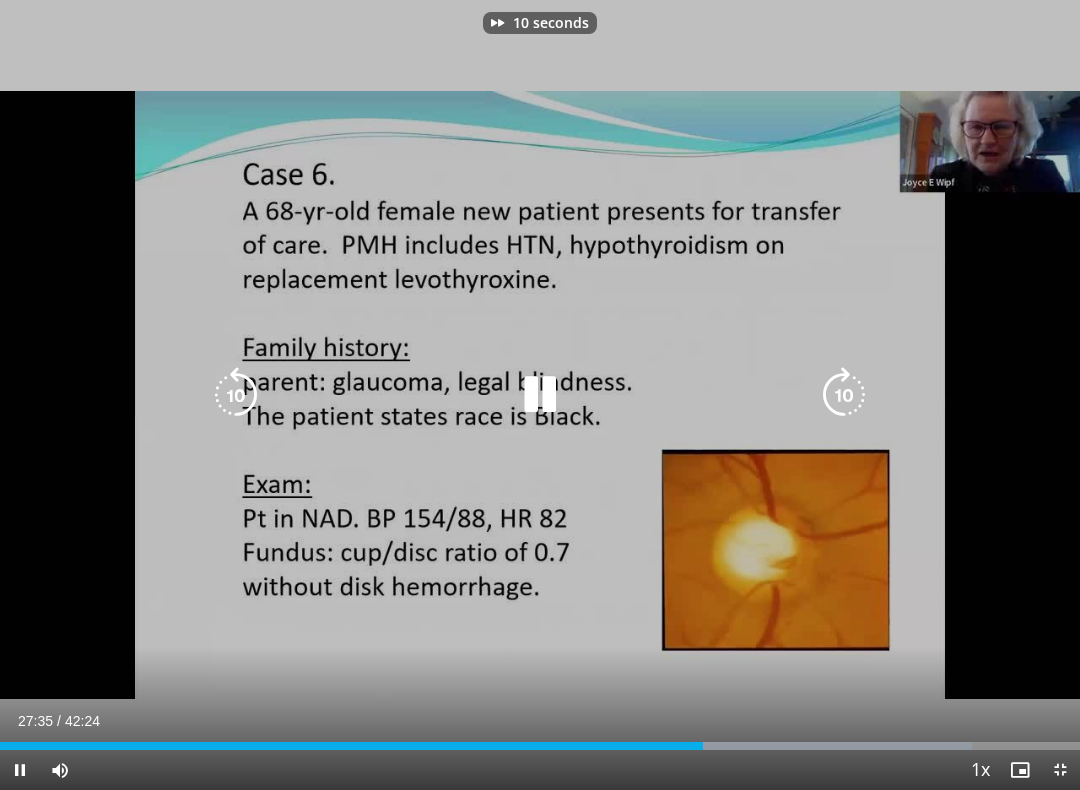 click at bounding box center (844, 395) 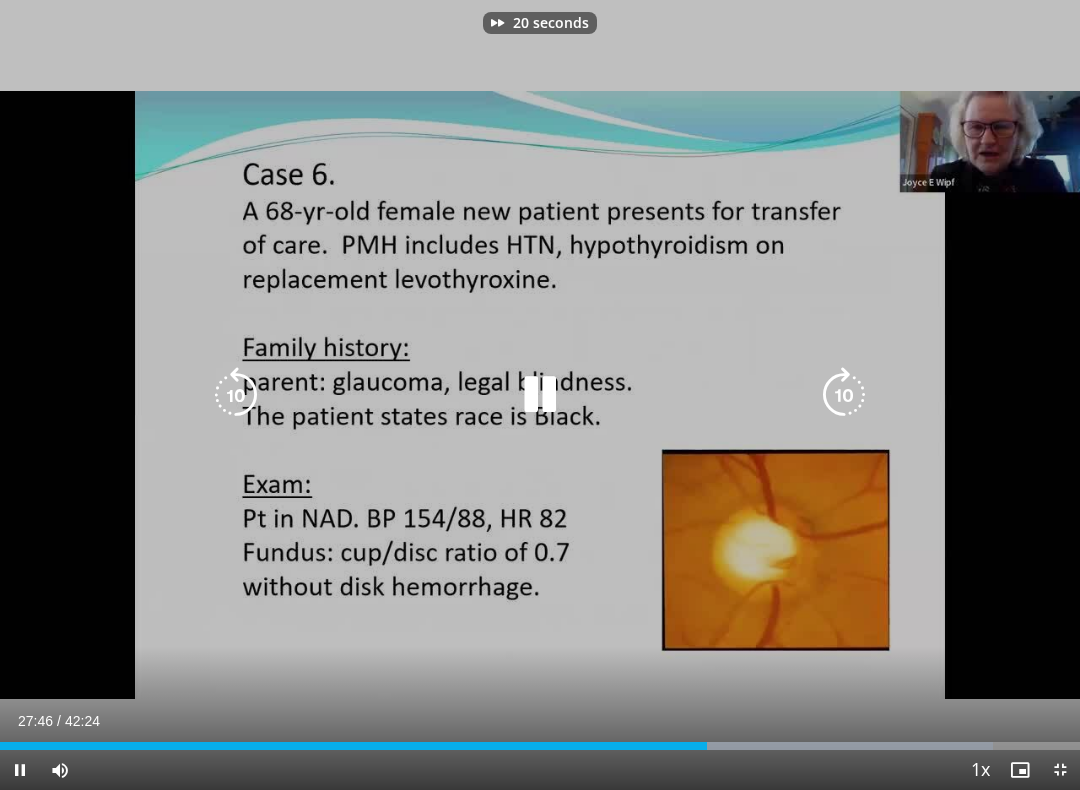 click at bounding box center [844, 395] 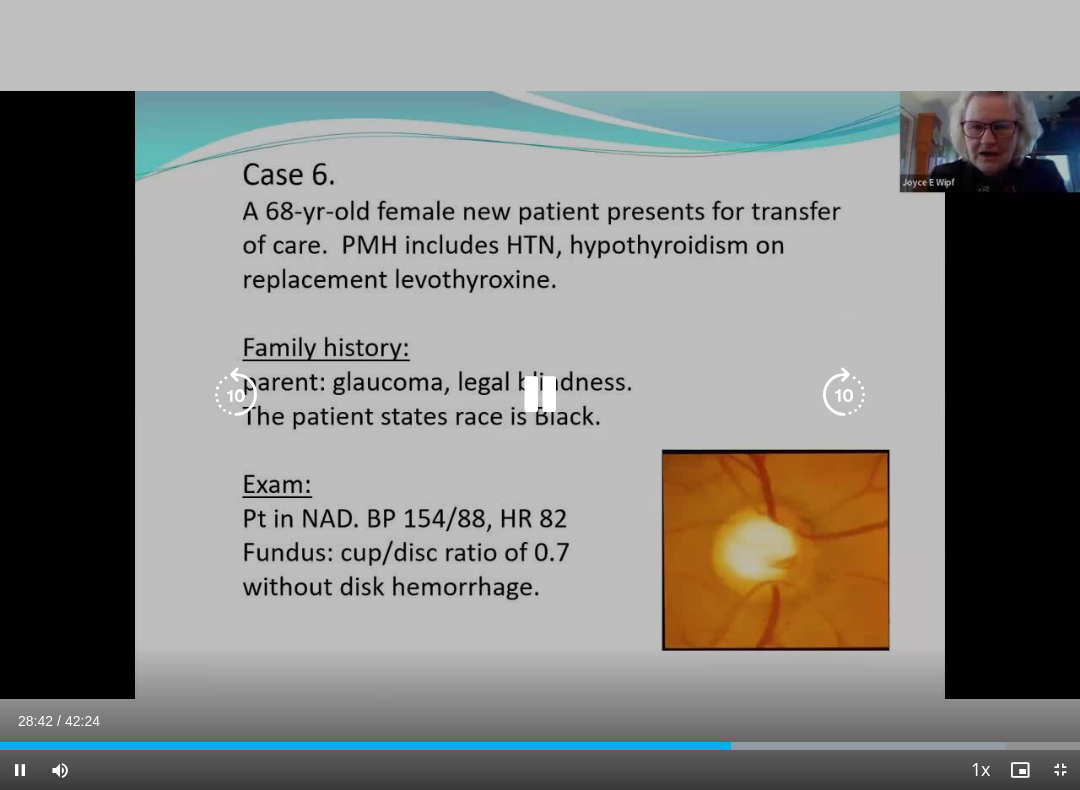 click at bounding box center [844, 395] 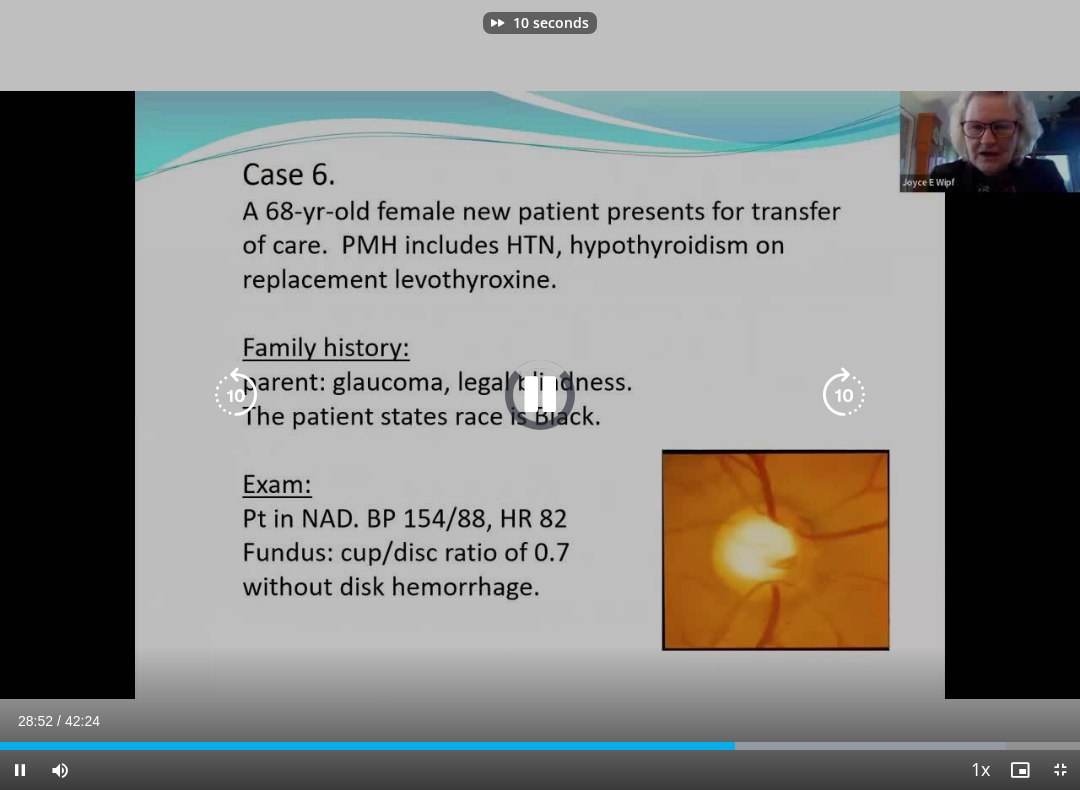 click at bounding box center (844, 395) 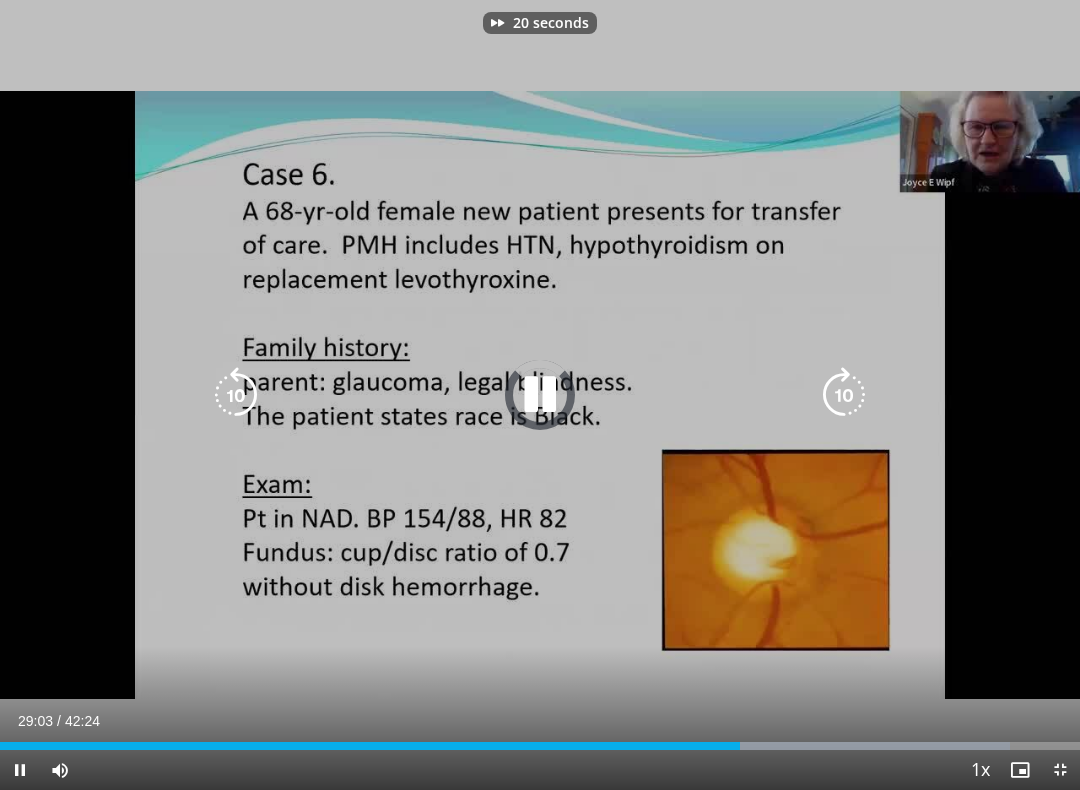 click at bounding box center [844, 395] 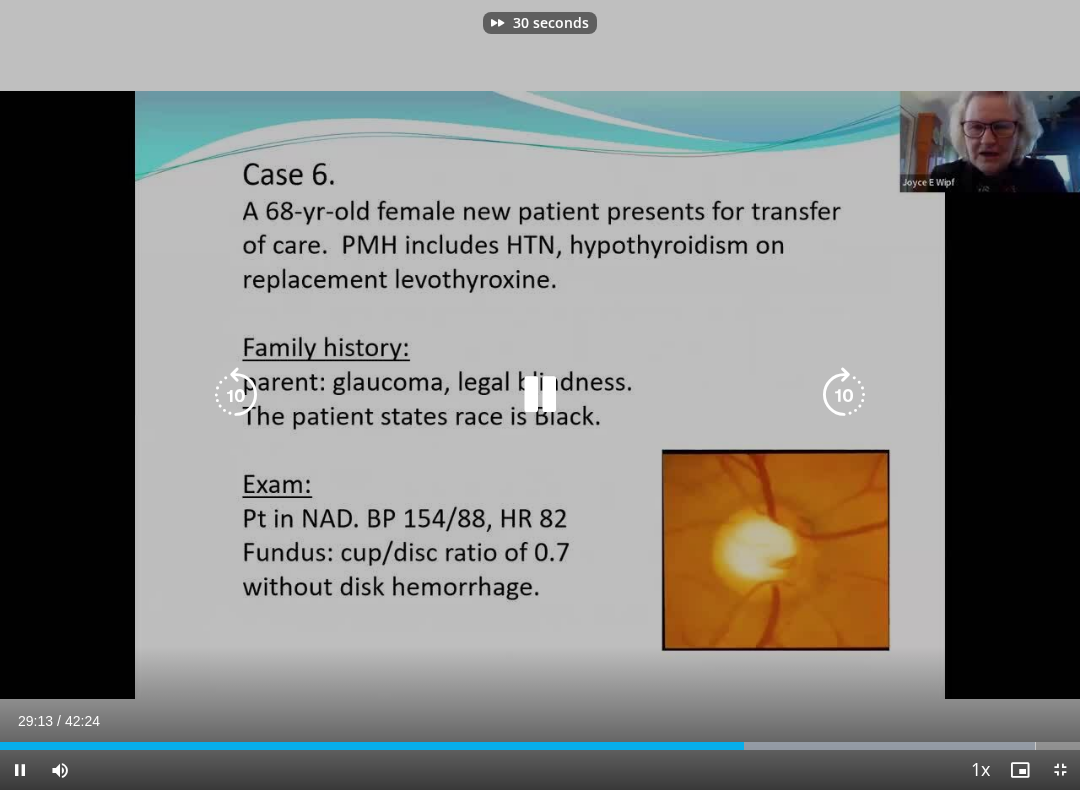 click at bounding box center (844, 395) 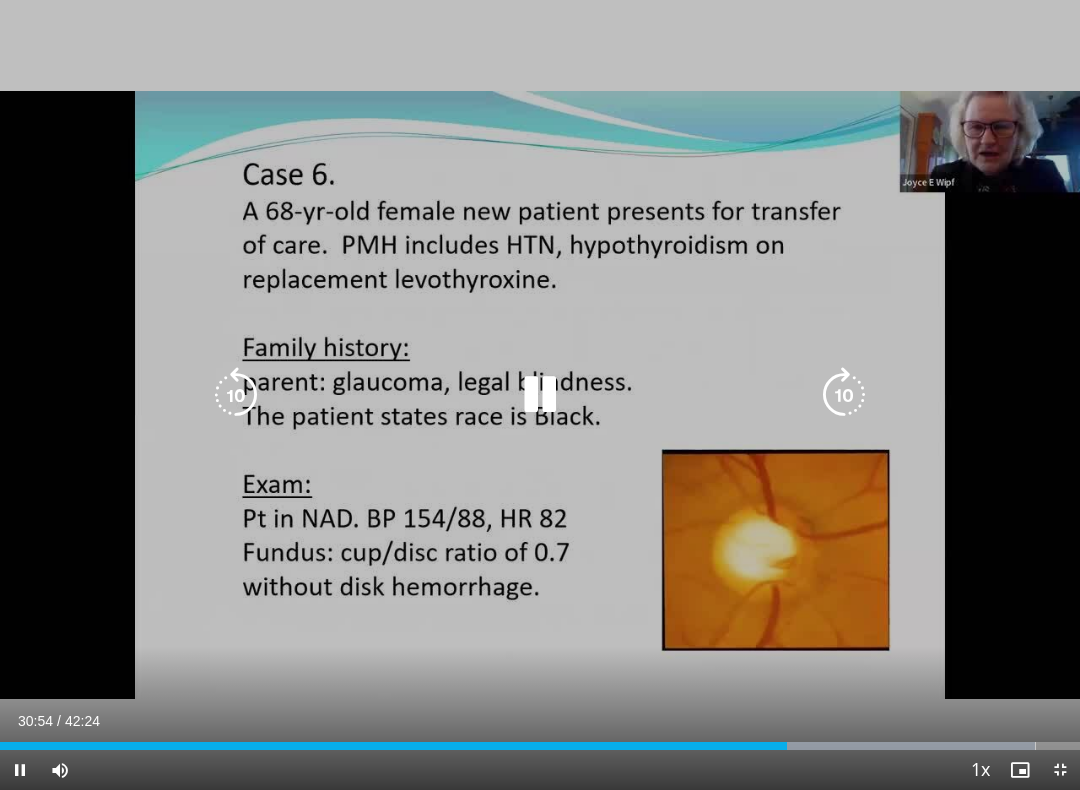 click at bounding box center (844, 395) 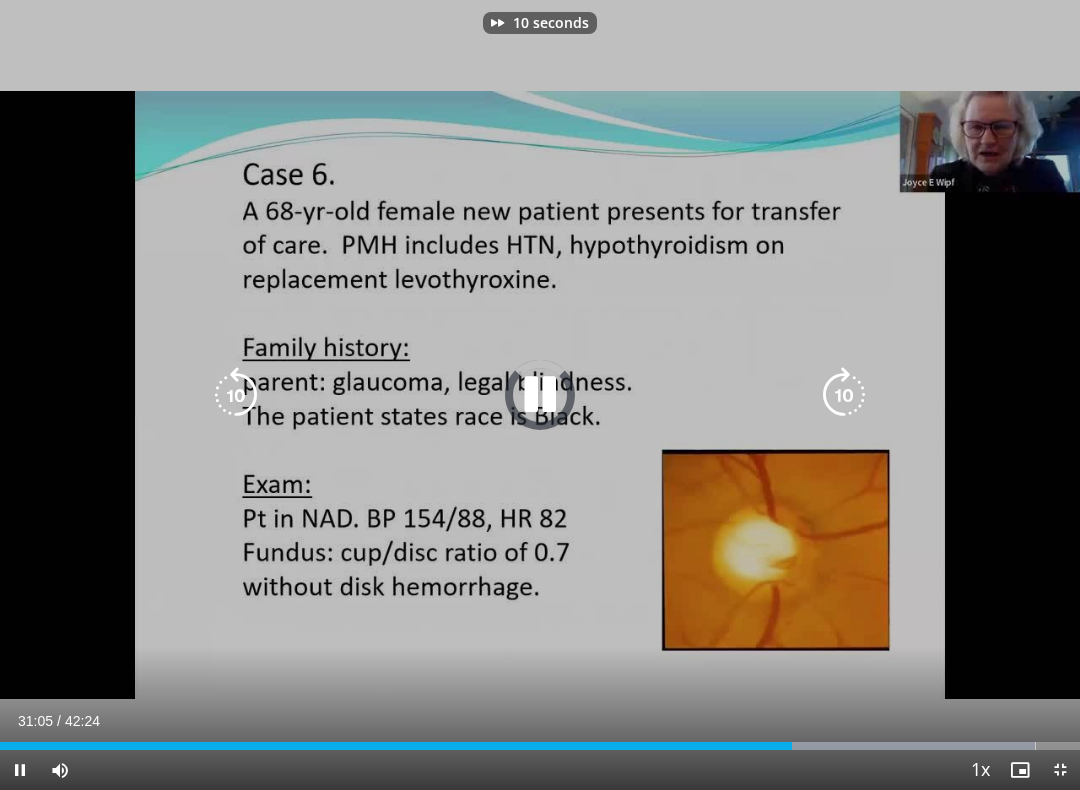 click at bounding box center [844, 395] 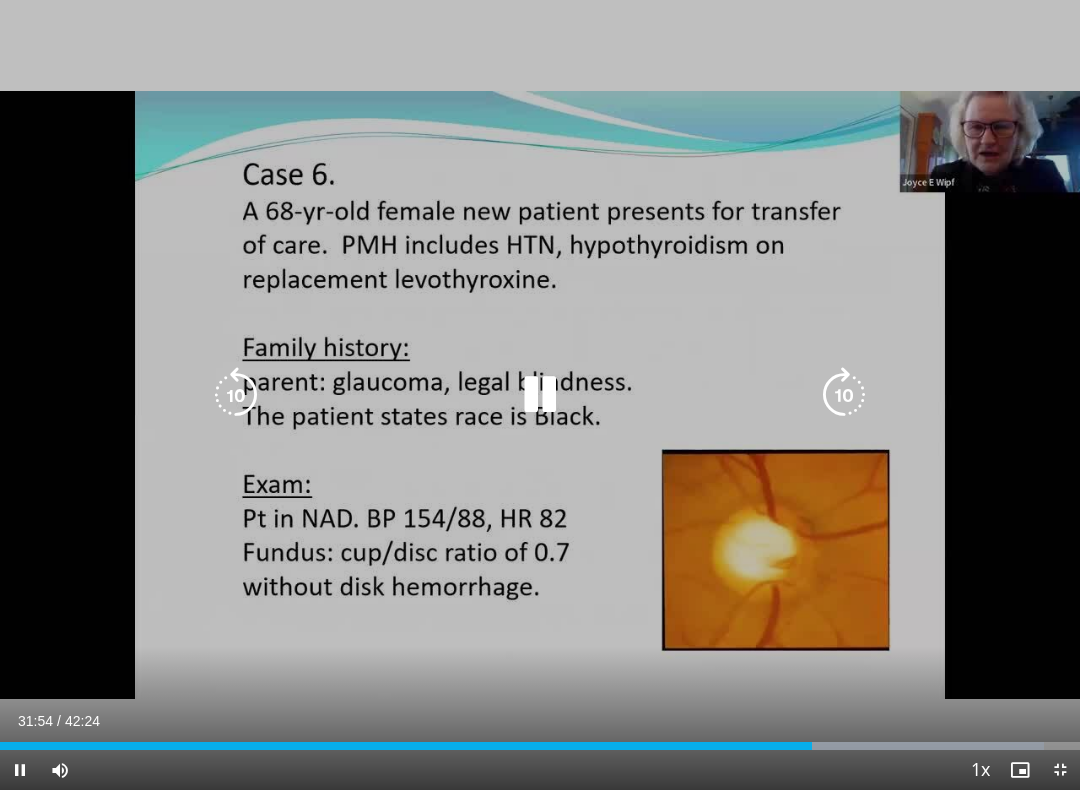 click at bounding box center (844, 395) 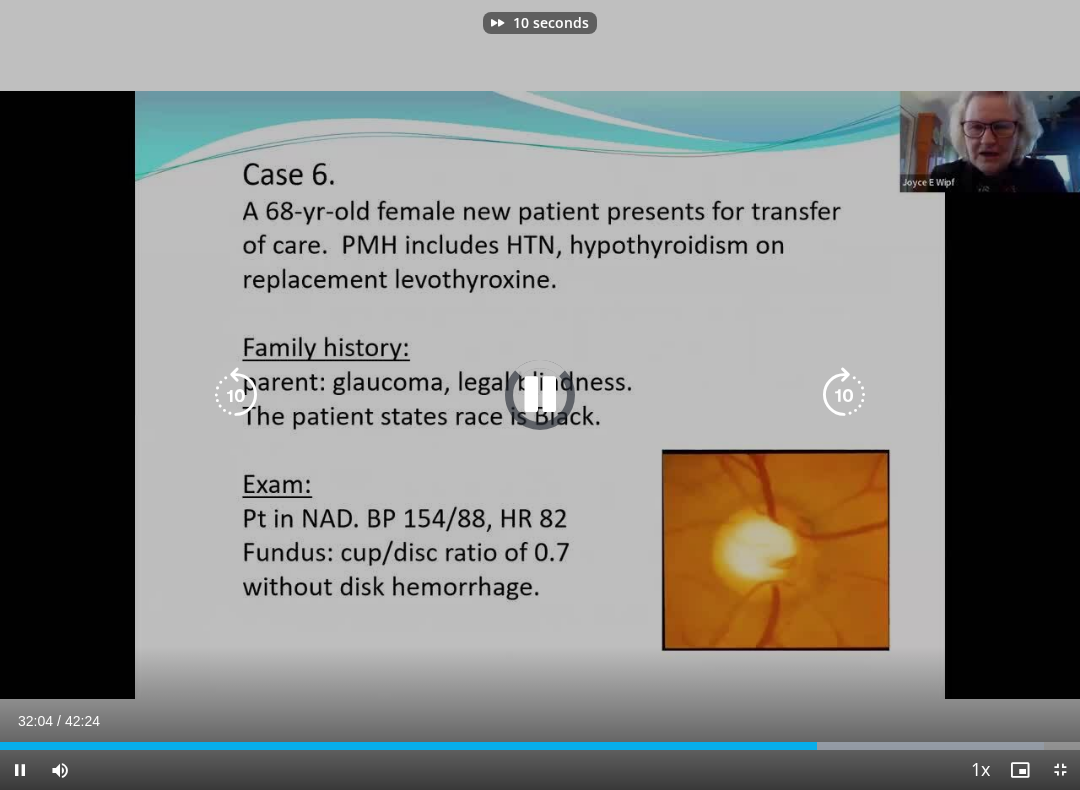 click at bounding box center [844, 395] 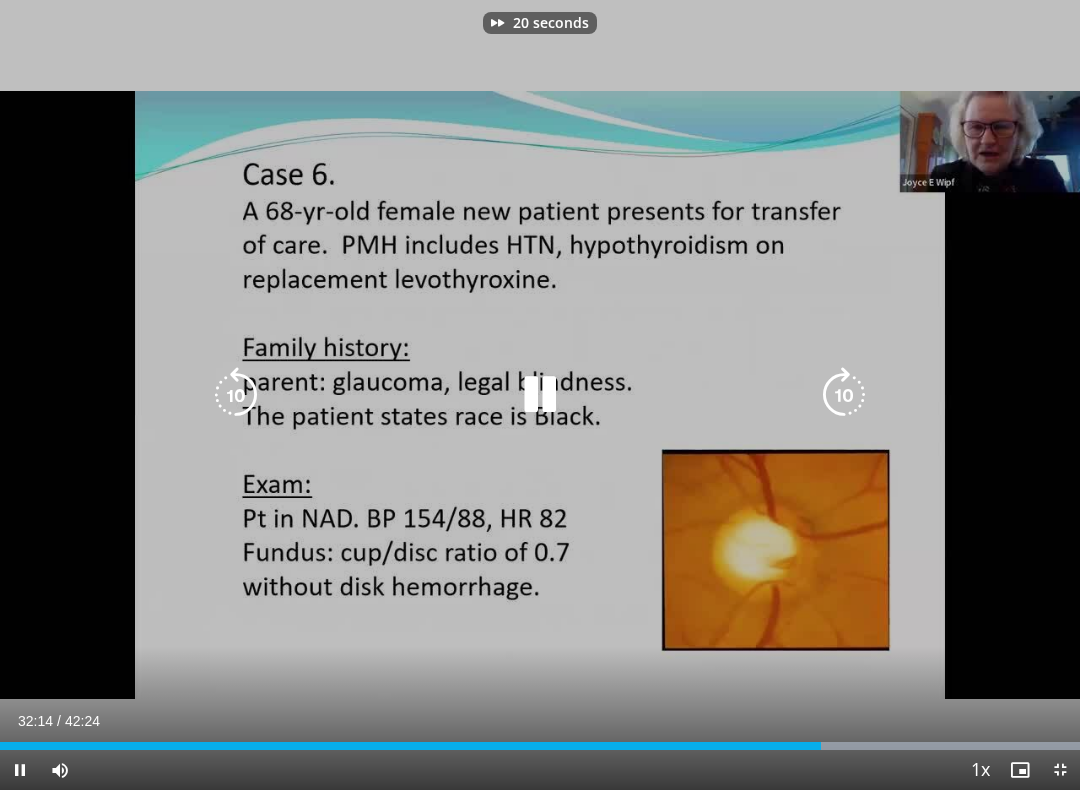click at bounding box center [844, 395] 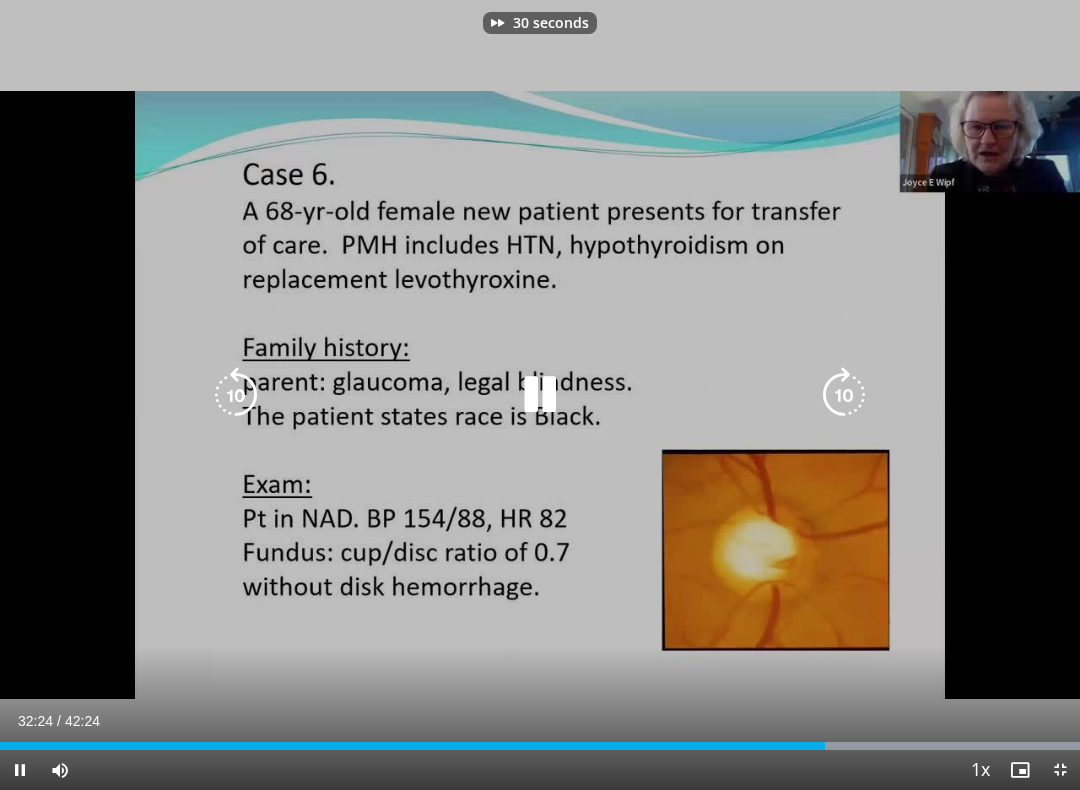 click at bounding box center (844, 395) 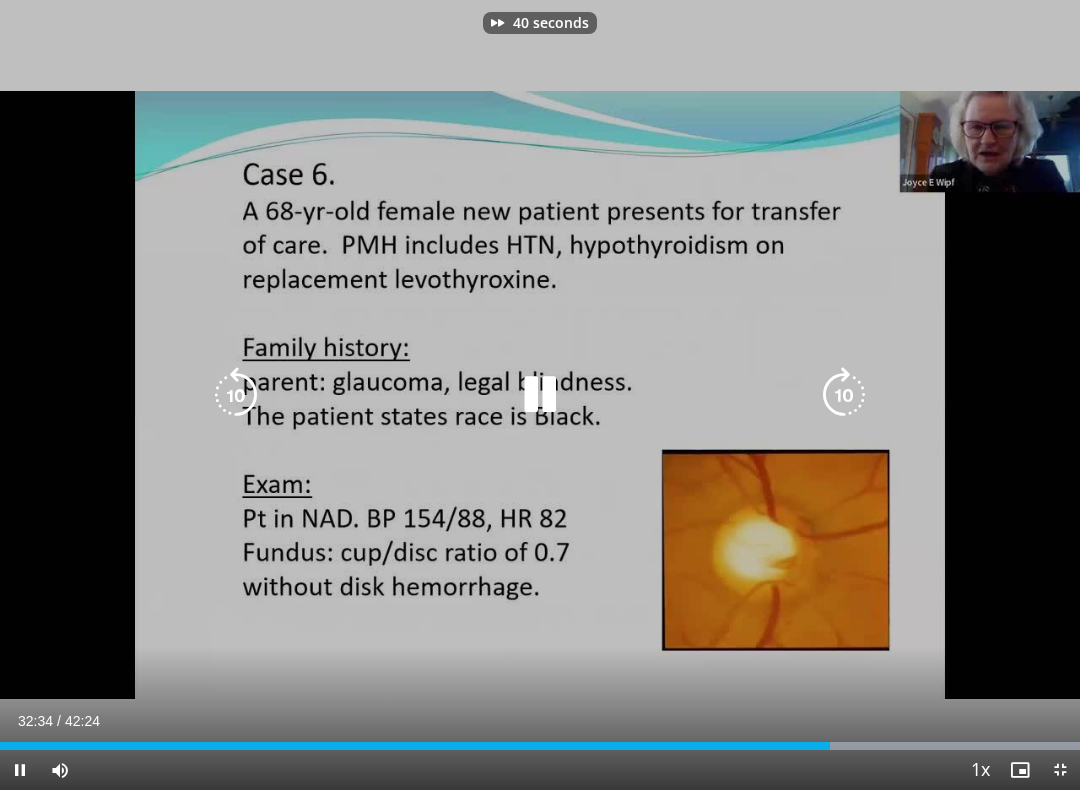 click at bounding box center (844, 395) 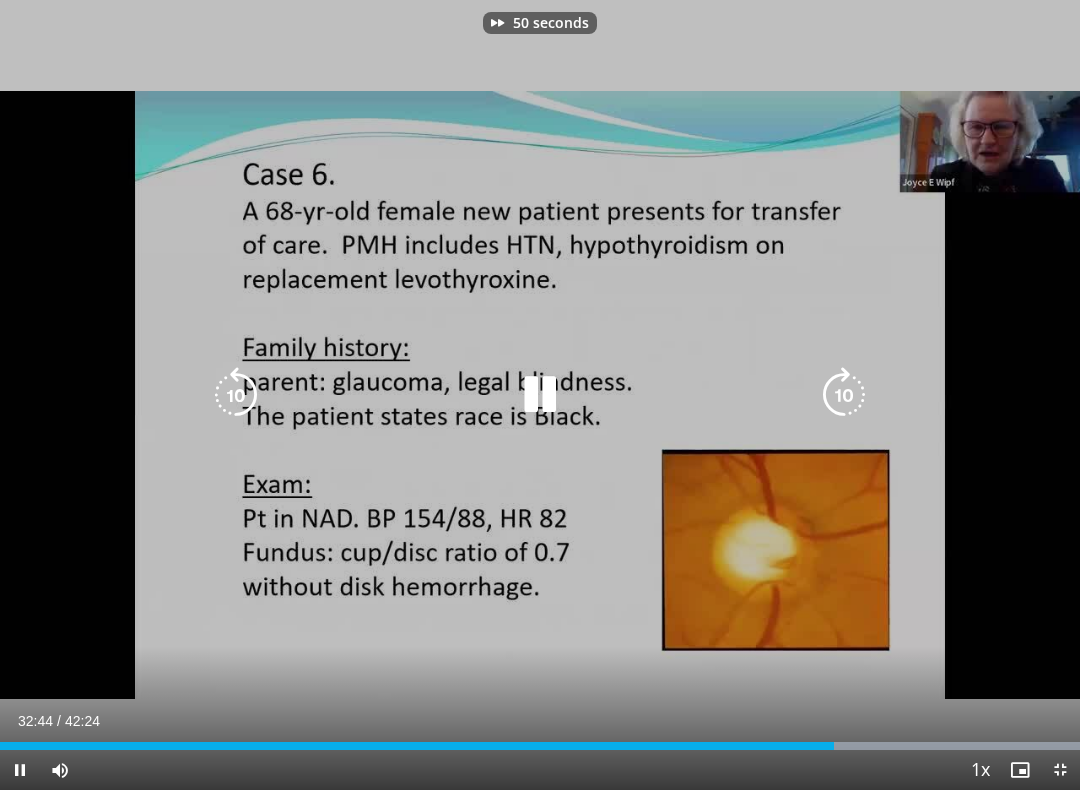 click at bounding box center (844, 395) 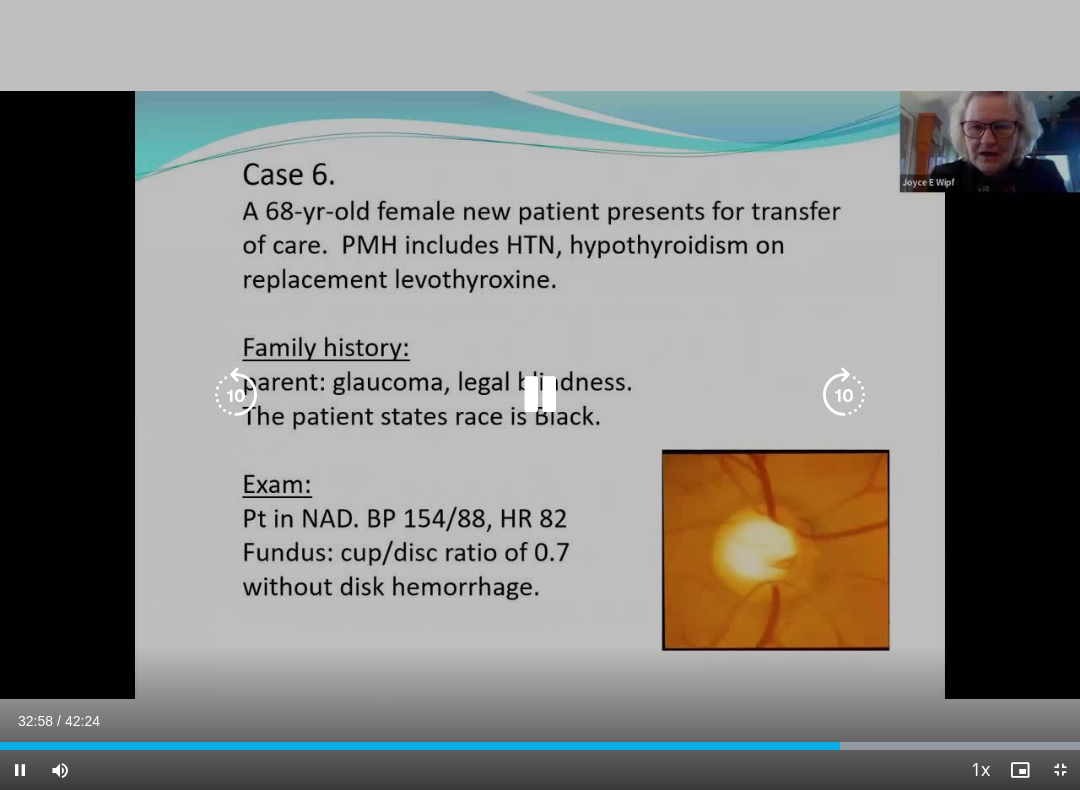 click at bounding box center (844, 395) 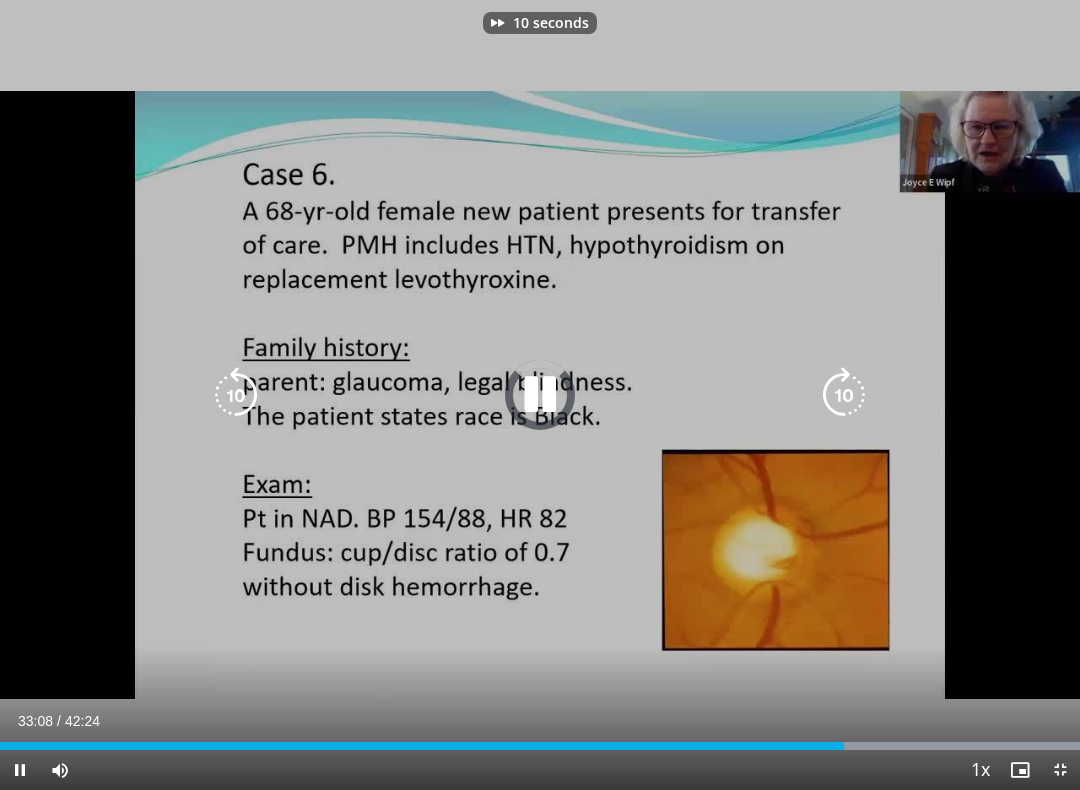 click at bounding box center [844, 395] 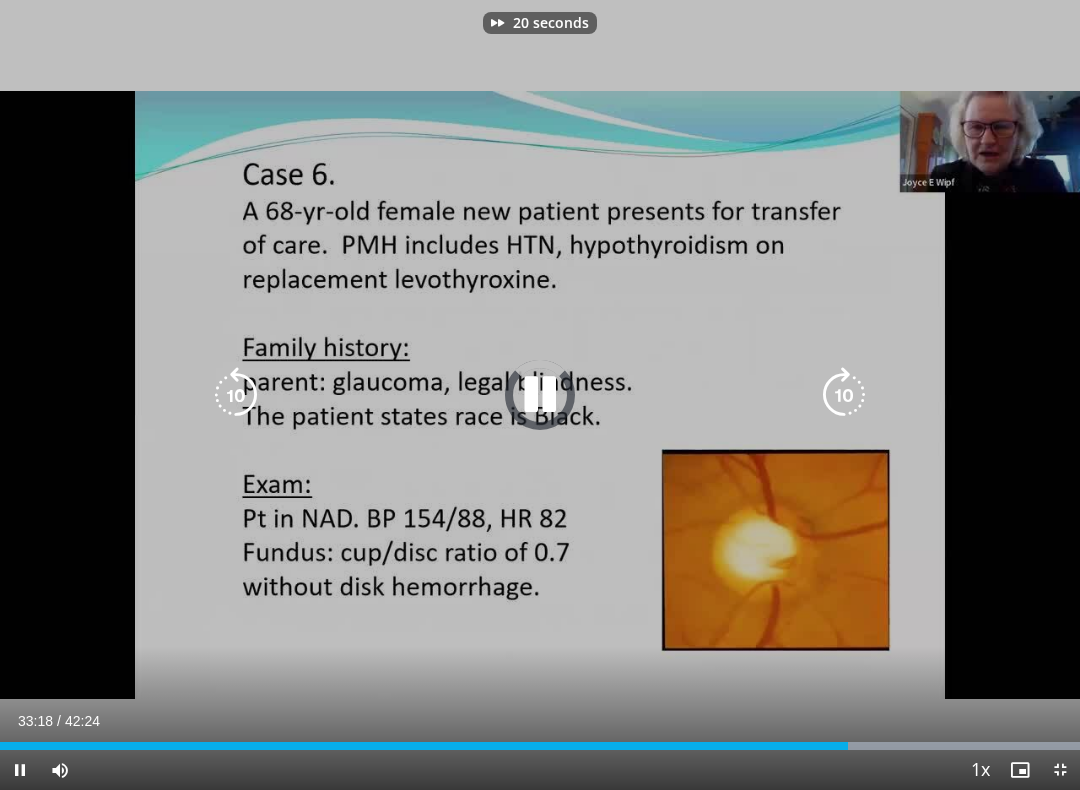 click at bounding box center (844, 395) 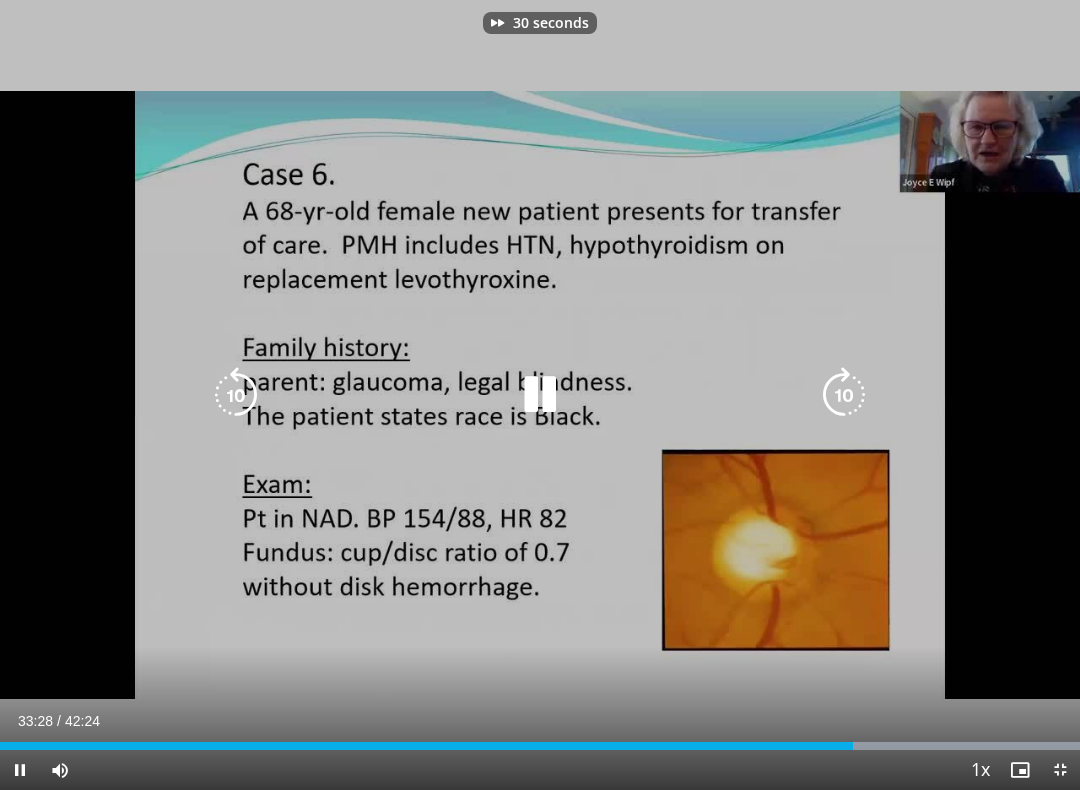 click at bounding box center [844, 395] 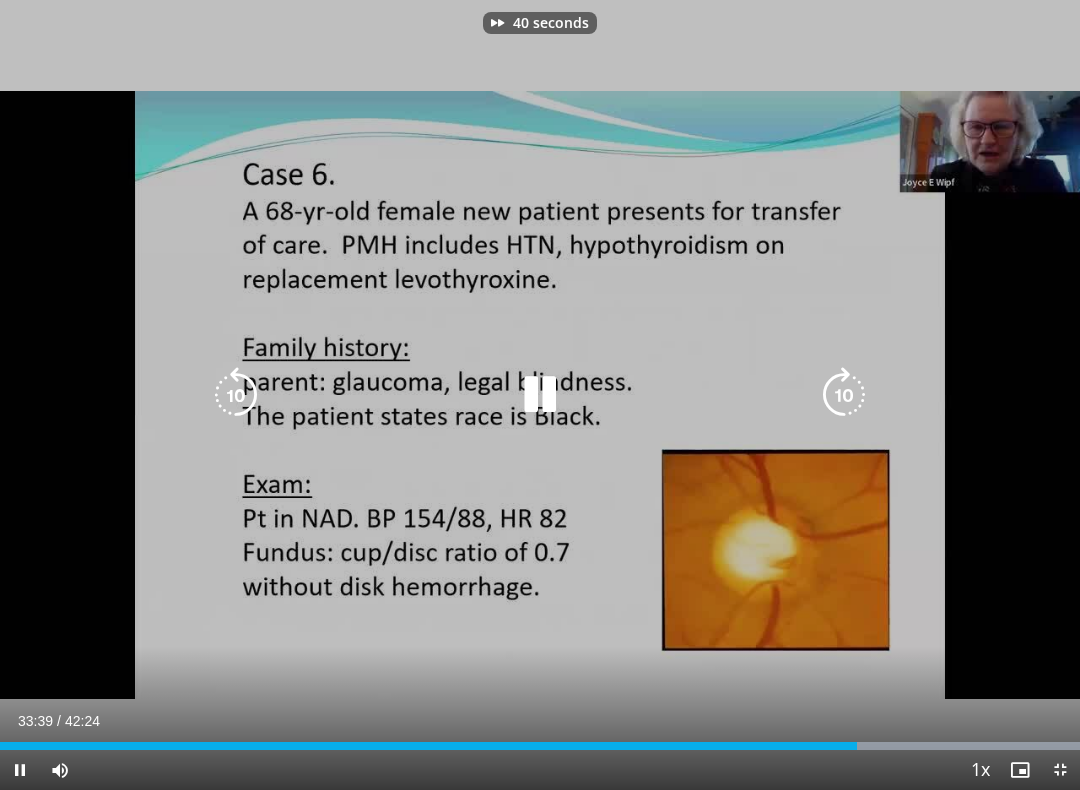 click at bounding box center [844, 395] 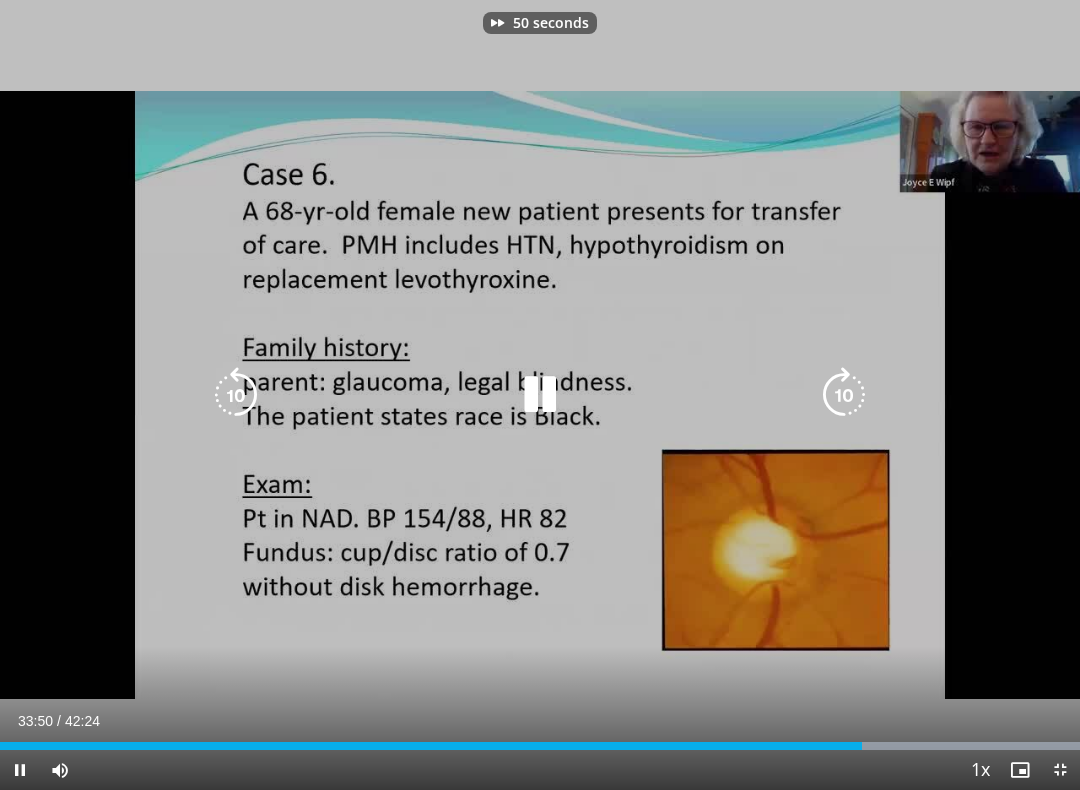click at bounding box center [844, 395] 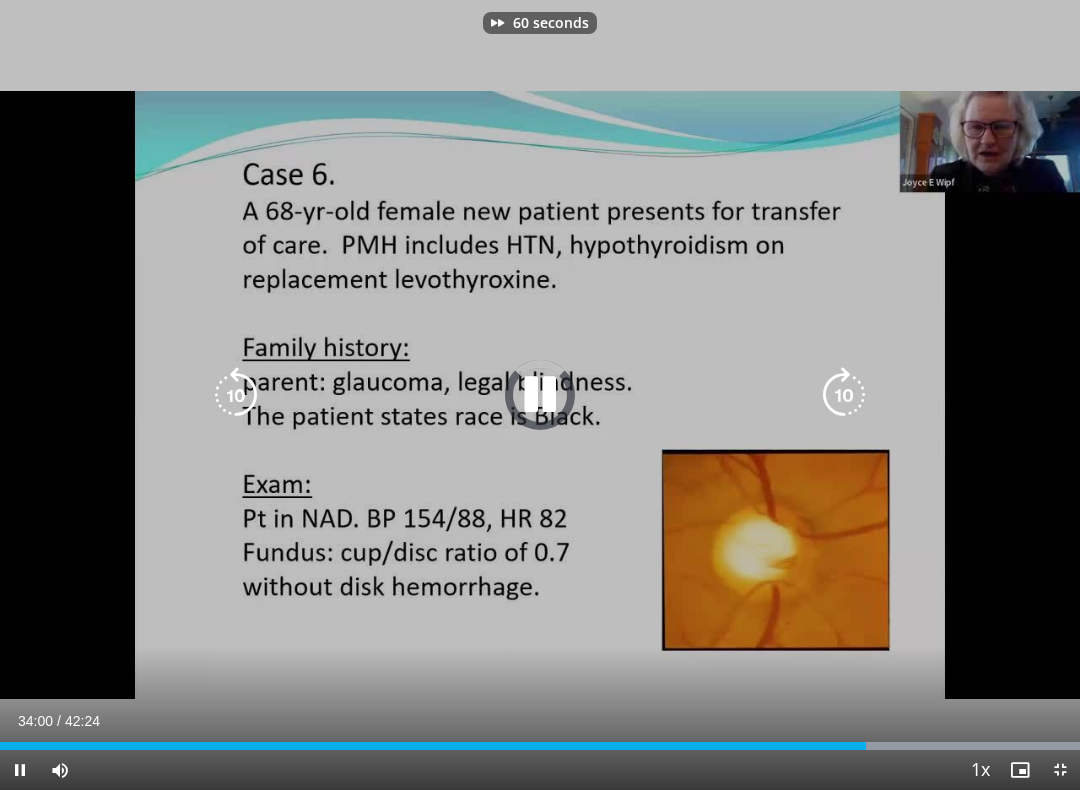 click at bounding box center [844, 395] 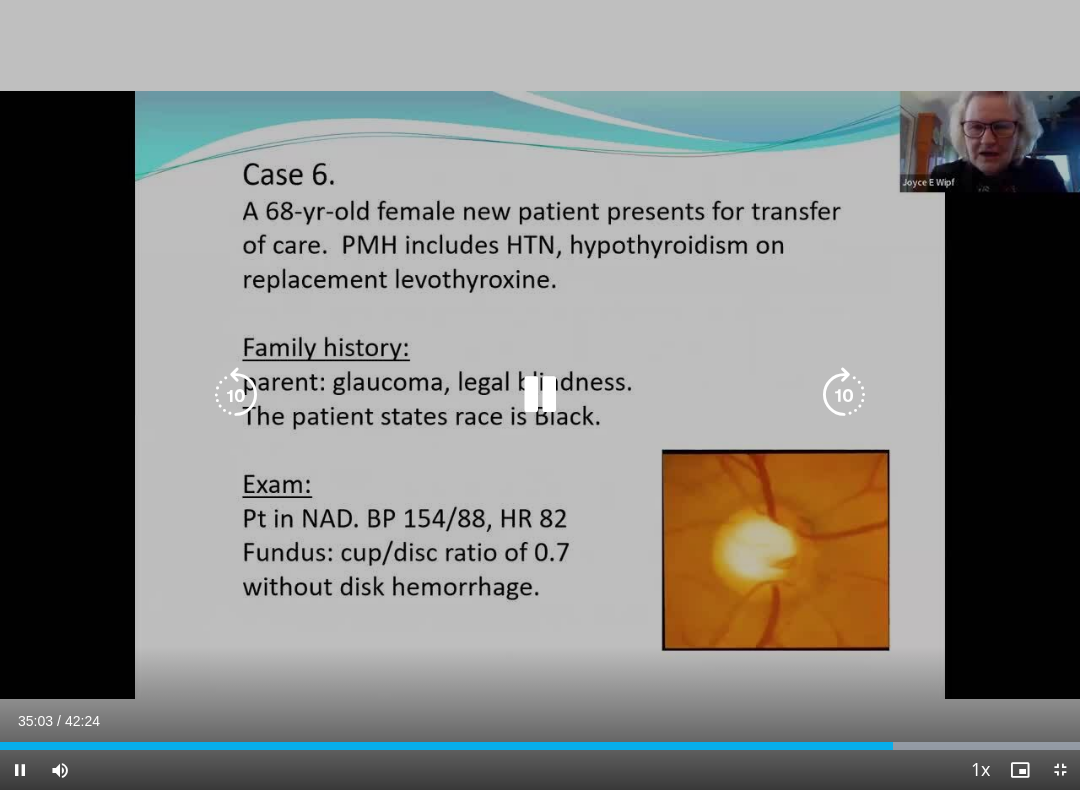 click at bounding box center (844, 395) 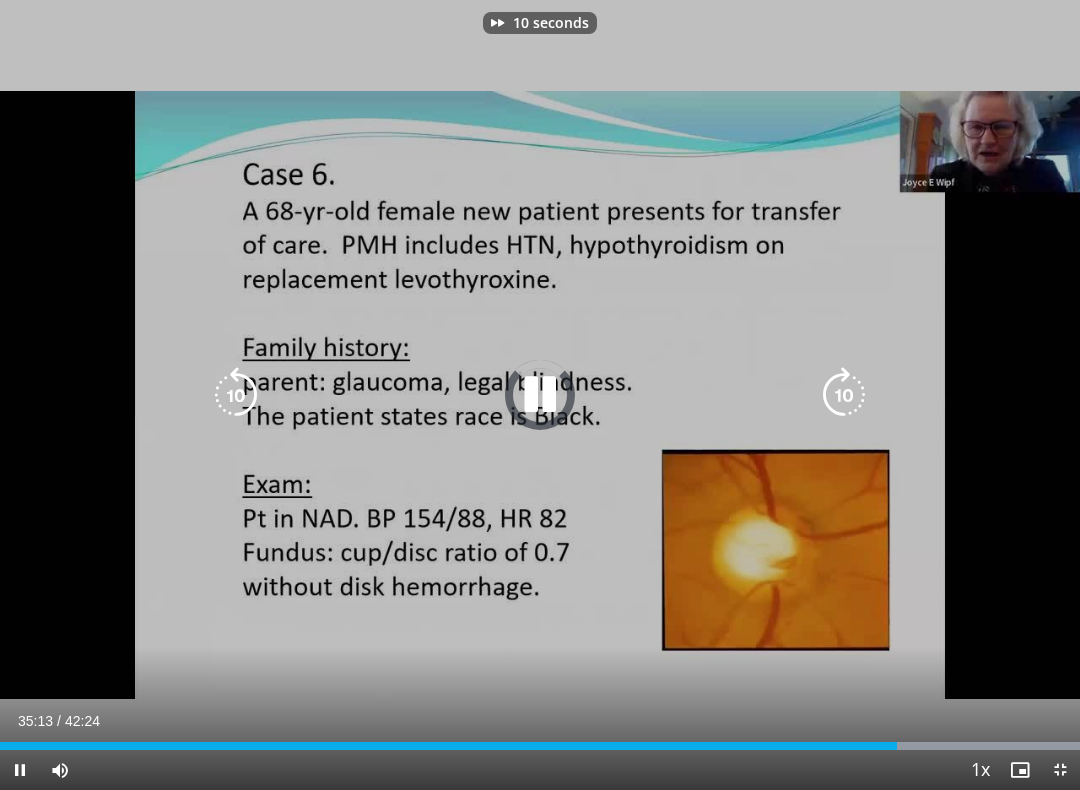 click at bounding box center (844, 395) 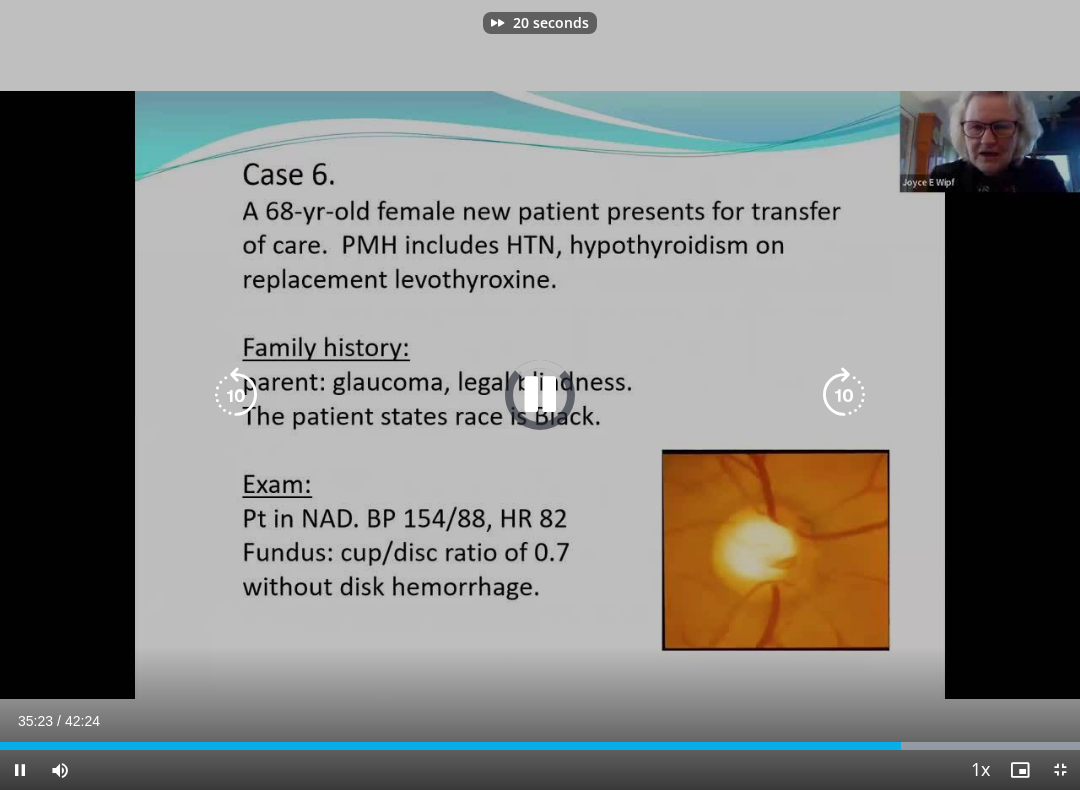 click at bounding box center [844, 395] 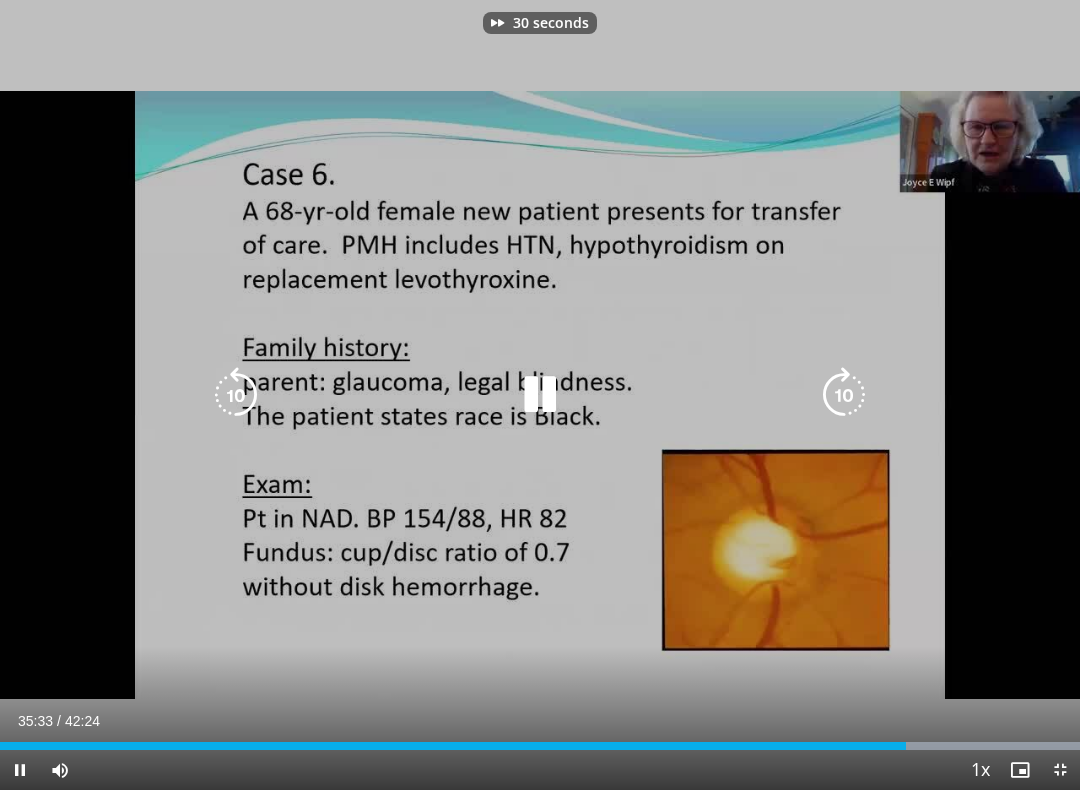 click at bounding box center (844, 395) 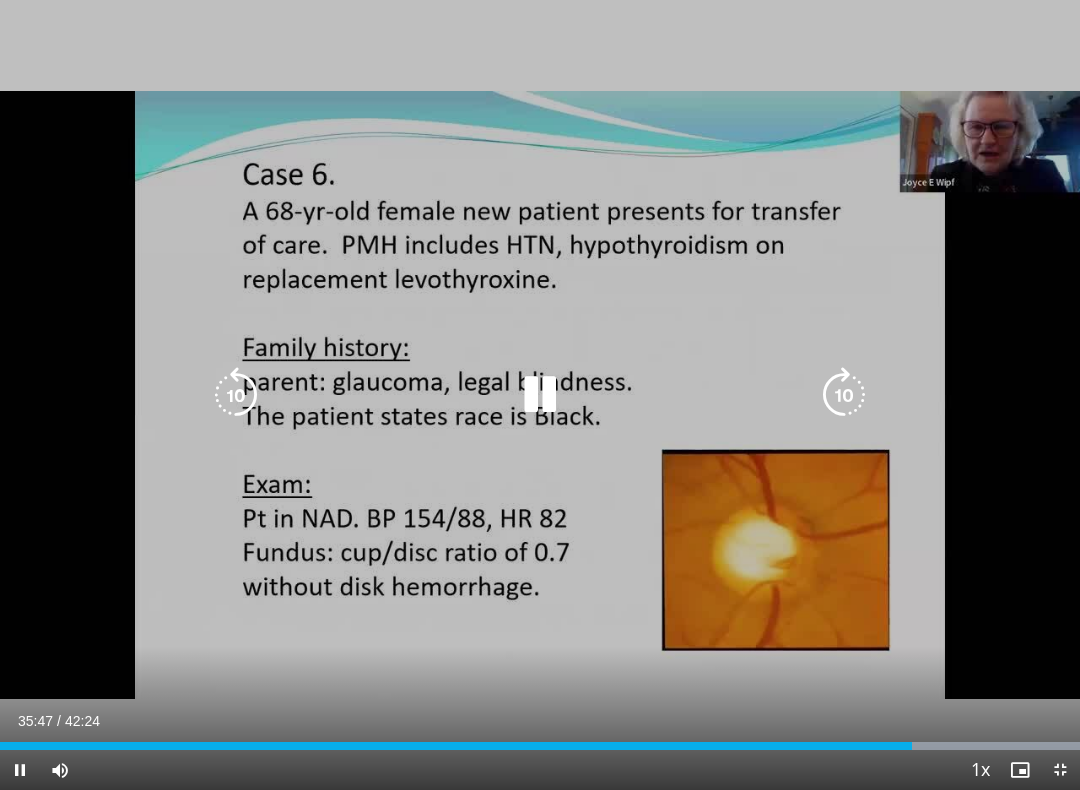 click at bounding box center (844, 395) 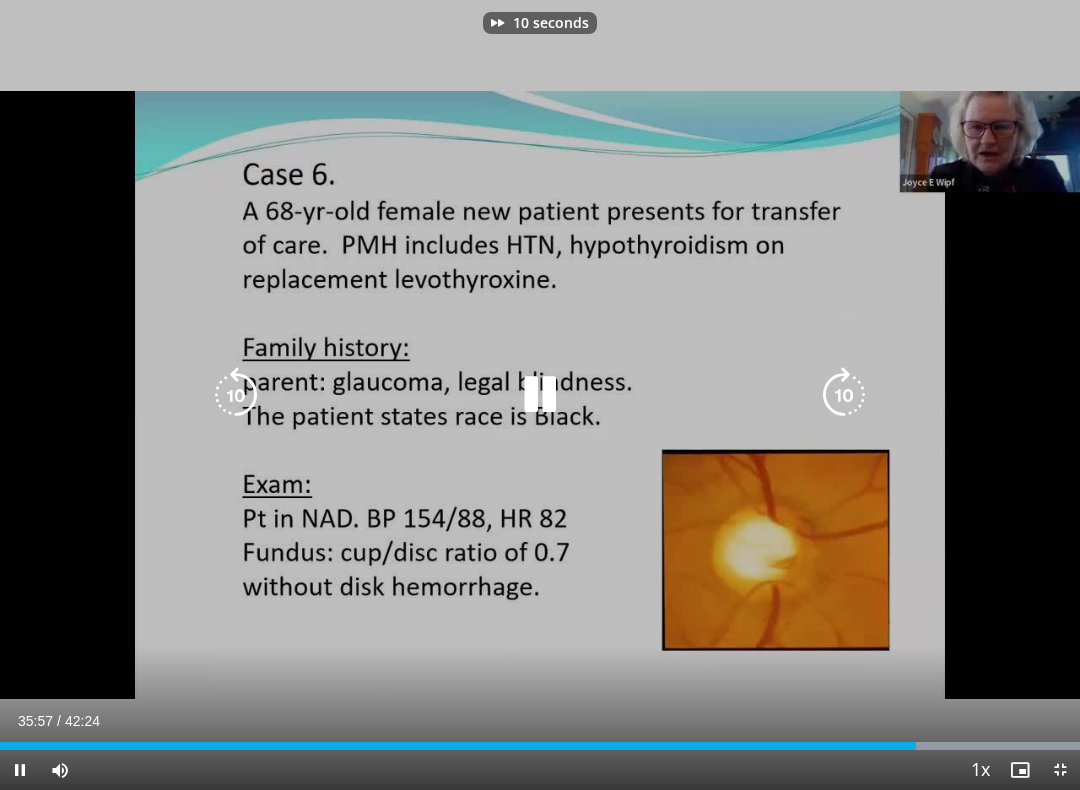 click at bounding box center (844, 395) 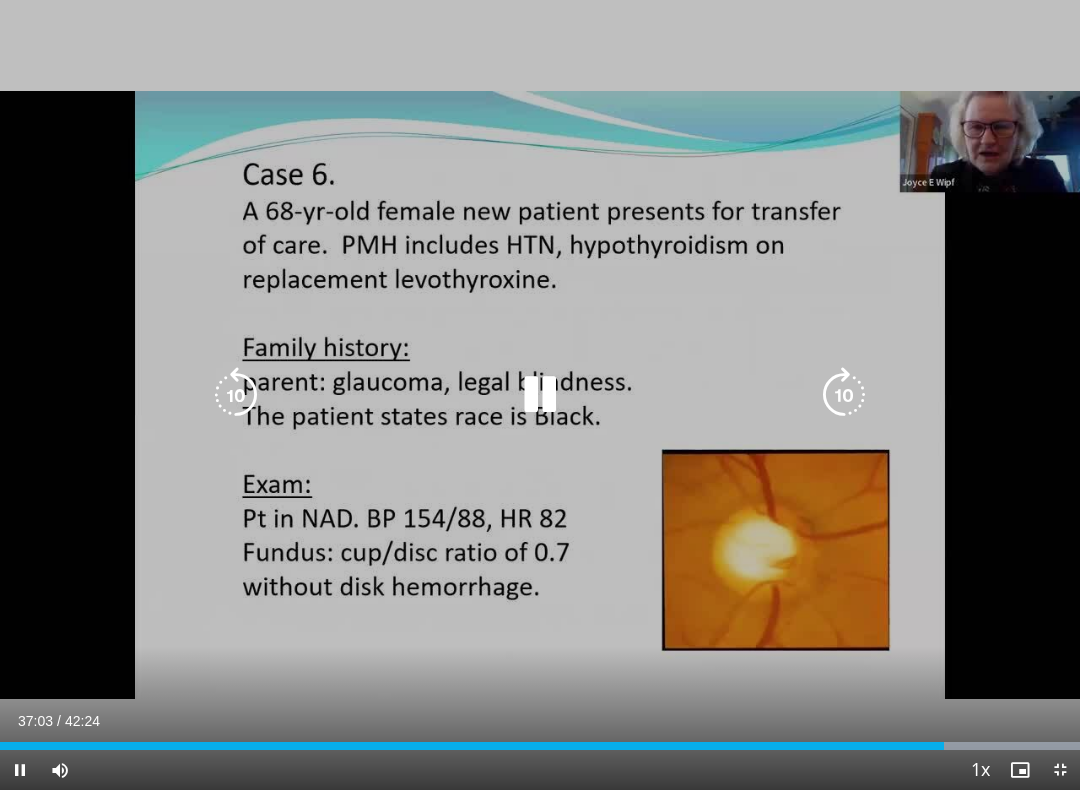 click at bounding box center [844, 395] 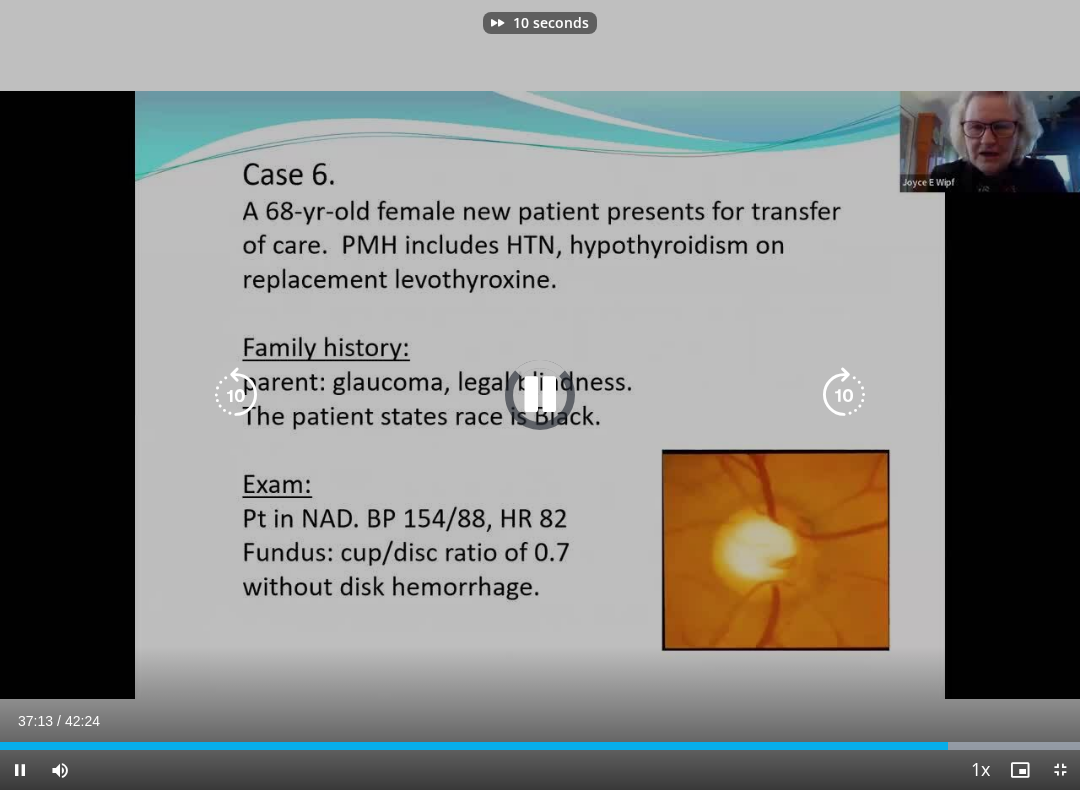 click at bounding box center (844, 395) 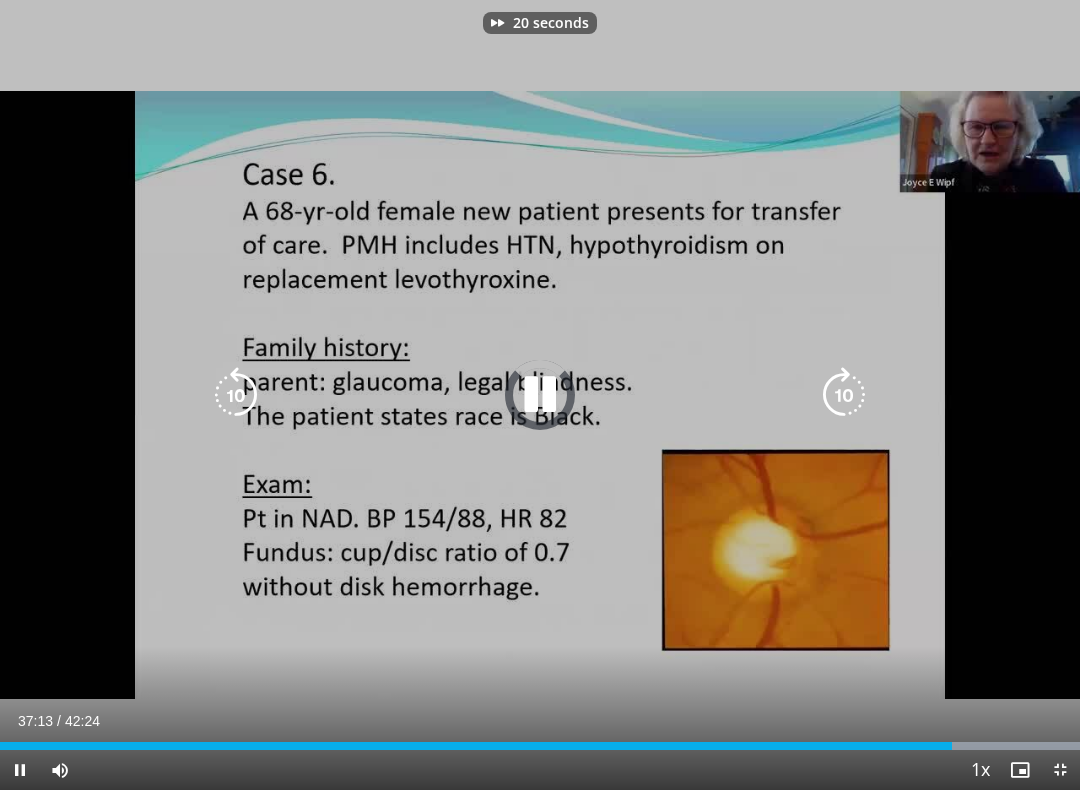 click at bounding box center (844, 395) 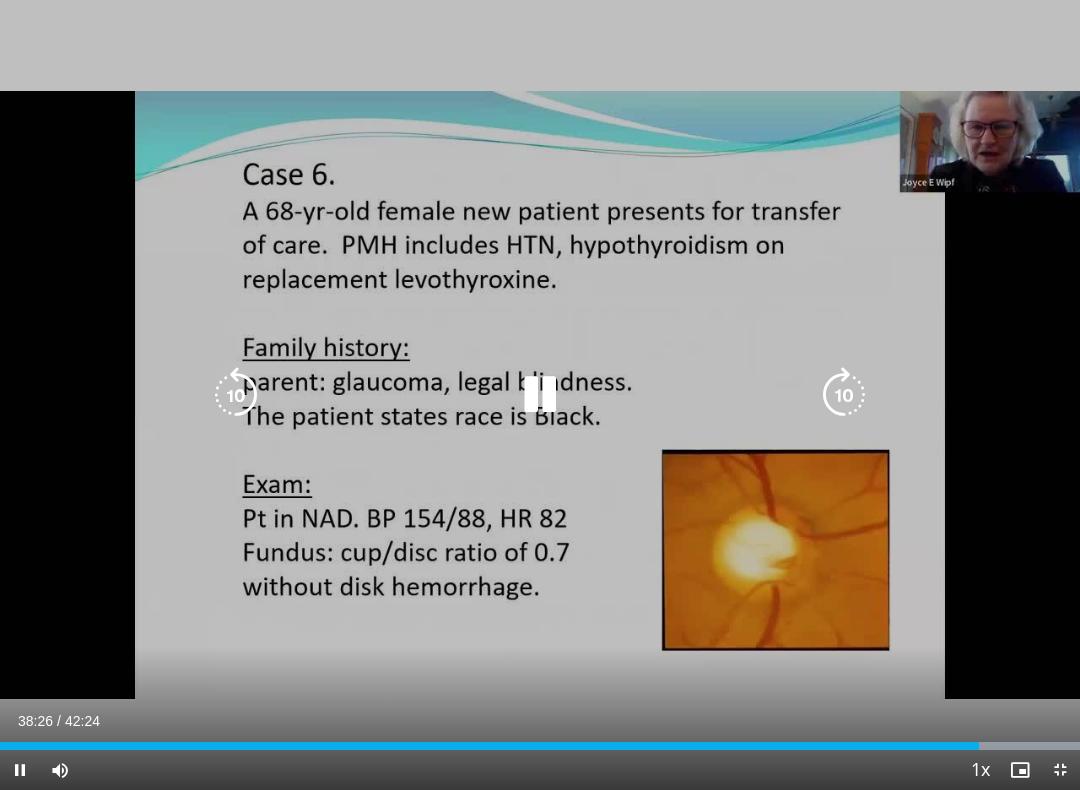 click at bounding box center [844, 395] 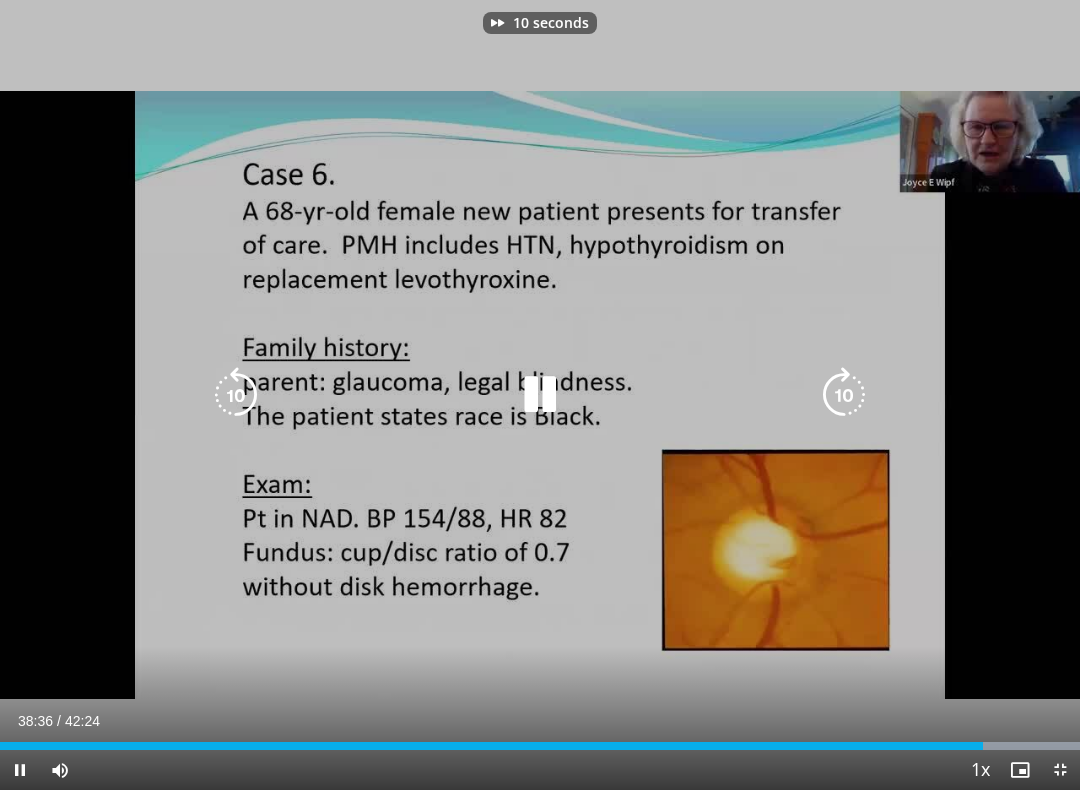 click at bounding box center (844, 395) 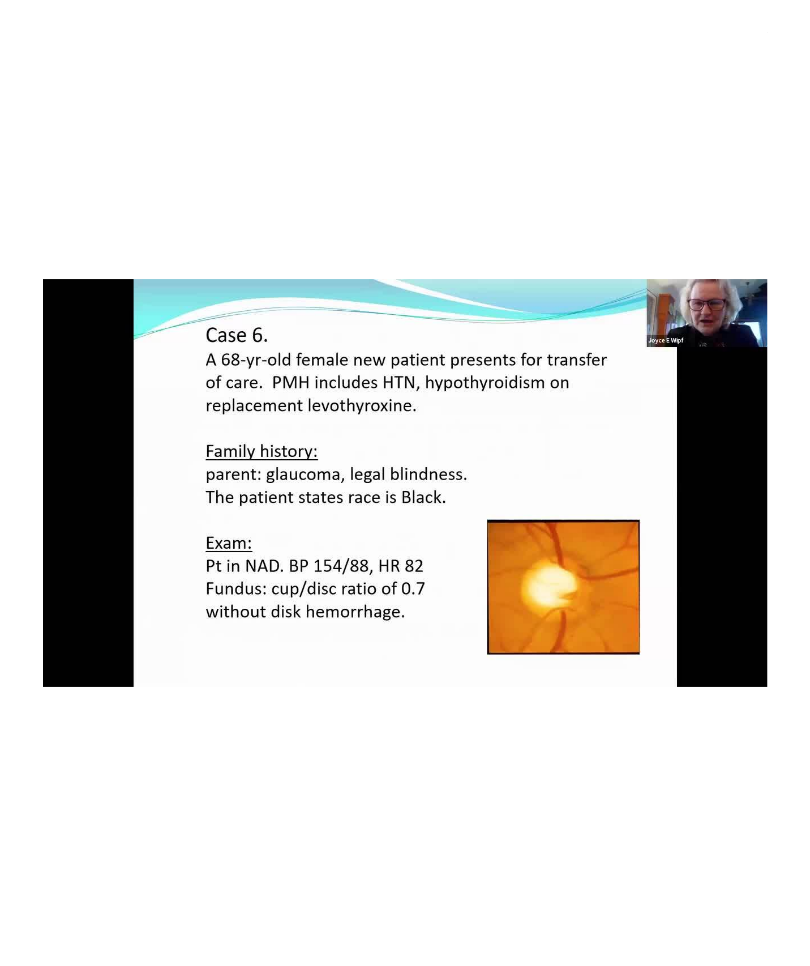 scroll, scrollTop: 0, scrollLeft: 0, axis: both 